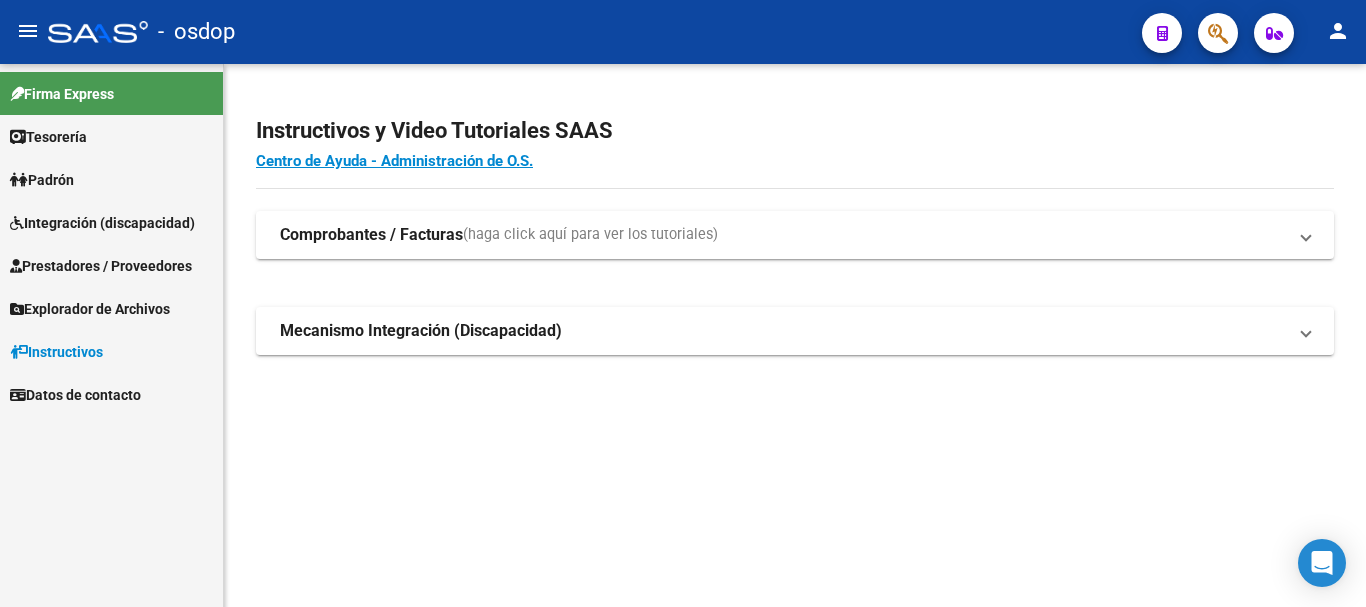 scroll, scrollTop: 0, scrollLeft: 0, axis: both 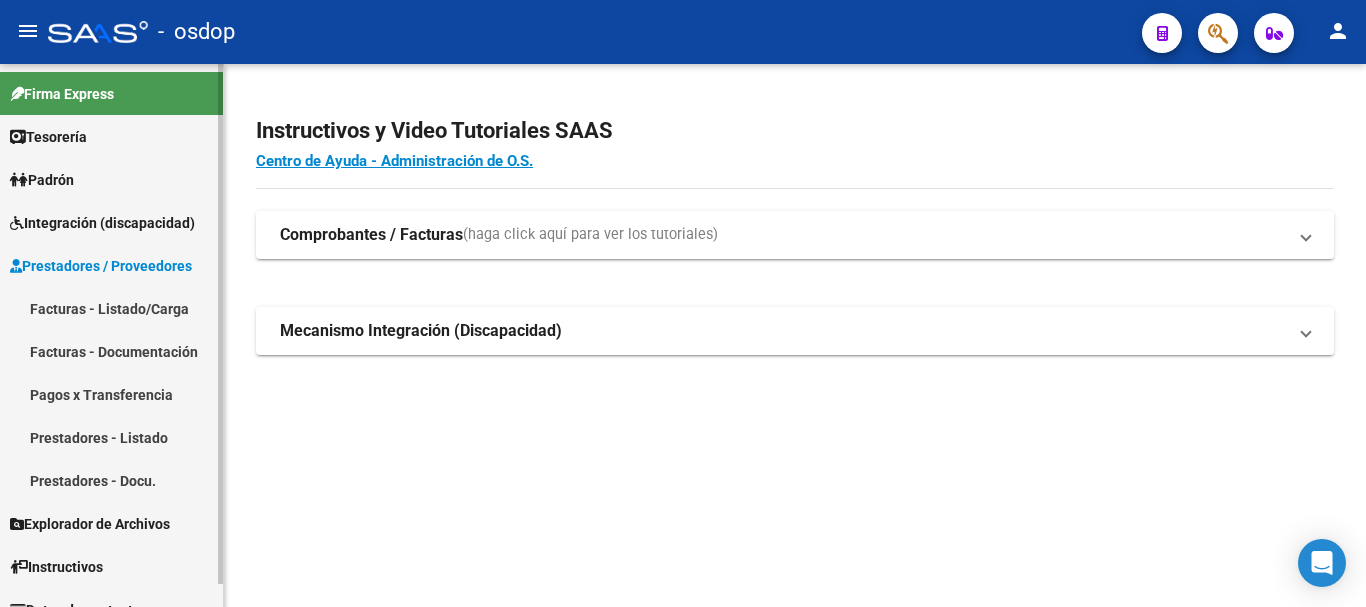 click on "Facturas - Listado/Carga" at bounding box center [111, 308] 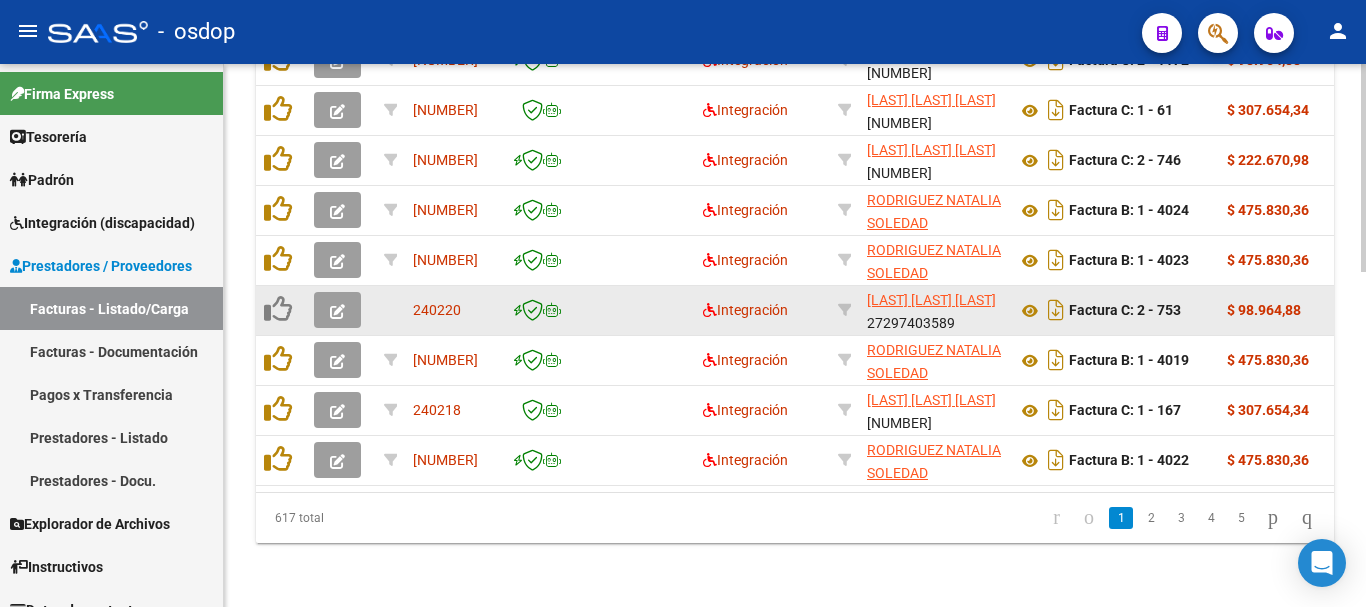 scroll, scrollTop: 777, scrollLeft: 0, axis: vertical 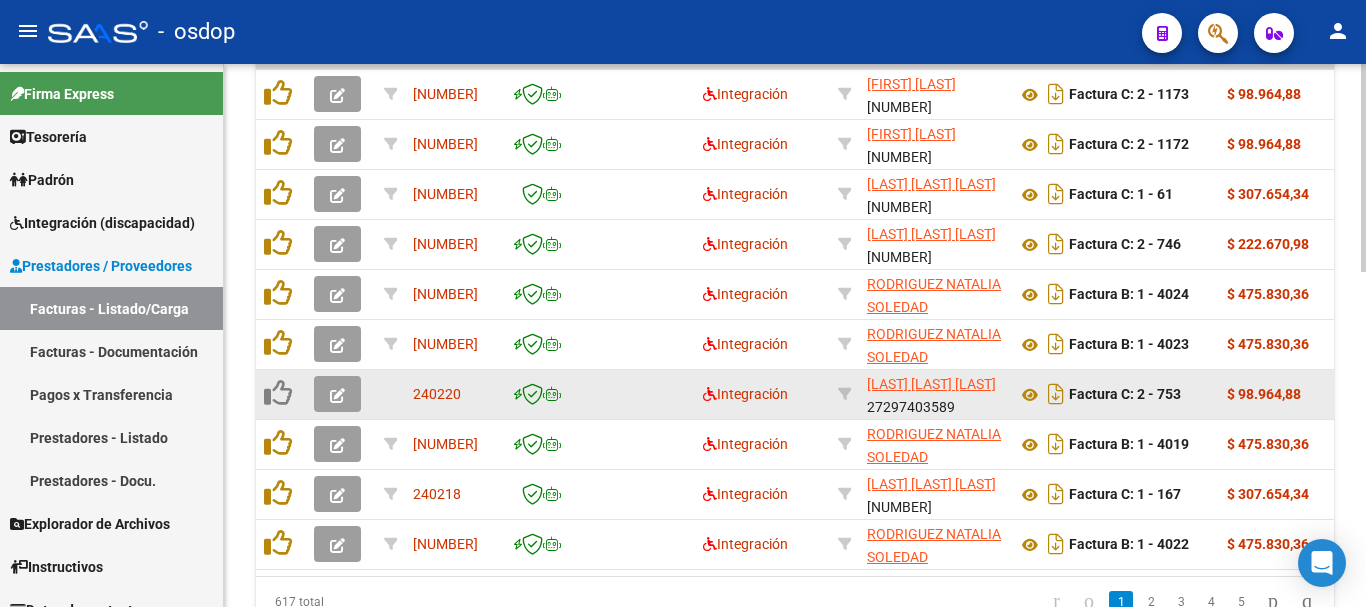 click 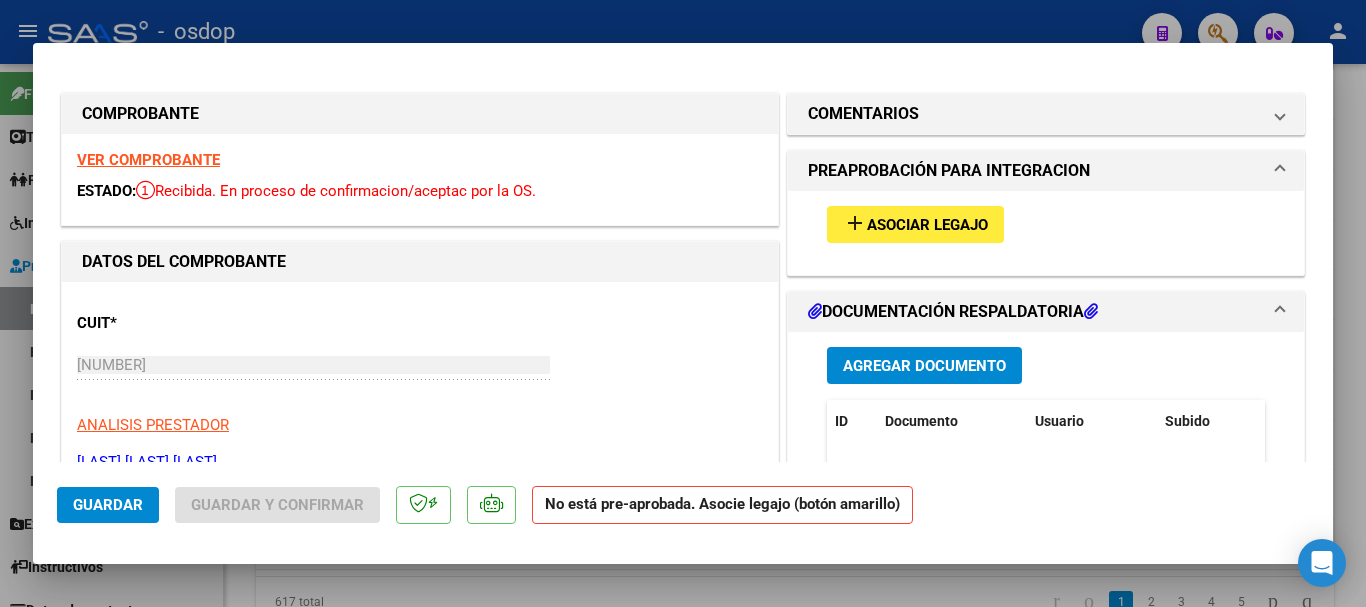 scroll, scrollTop: 300, scrollLeft: 0, axis: vertical 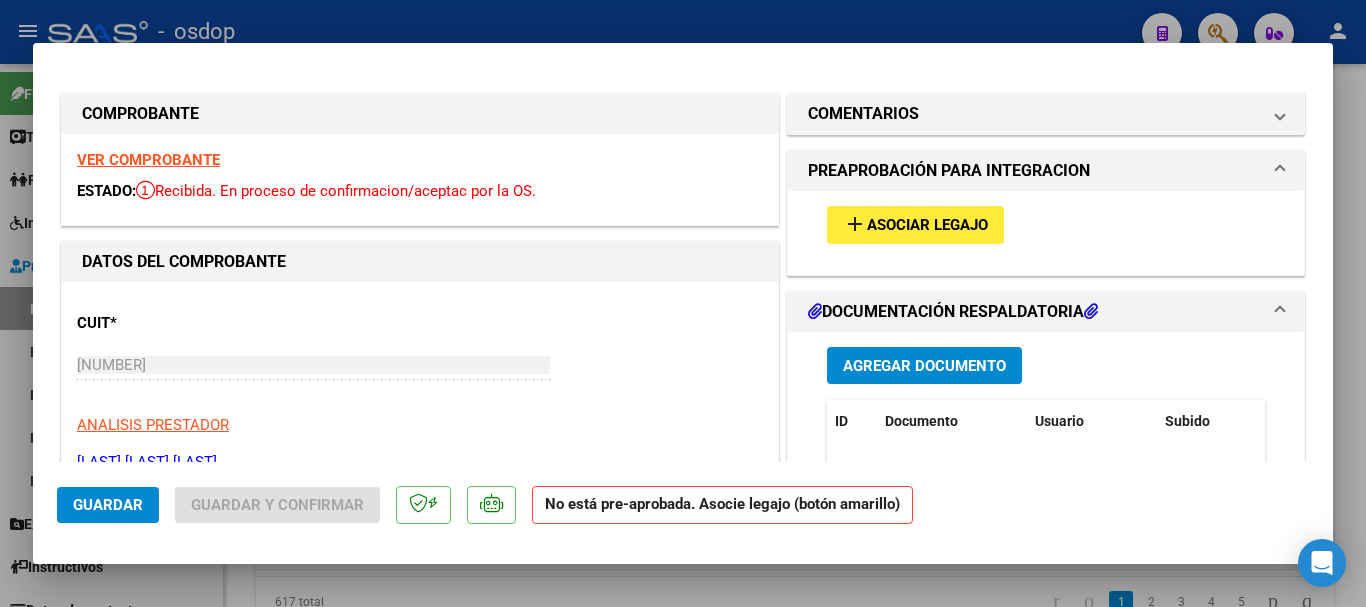 click on "Asociar Legajo" at bounding box center (927, 226) 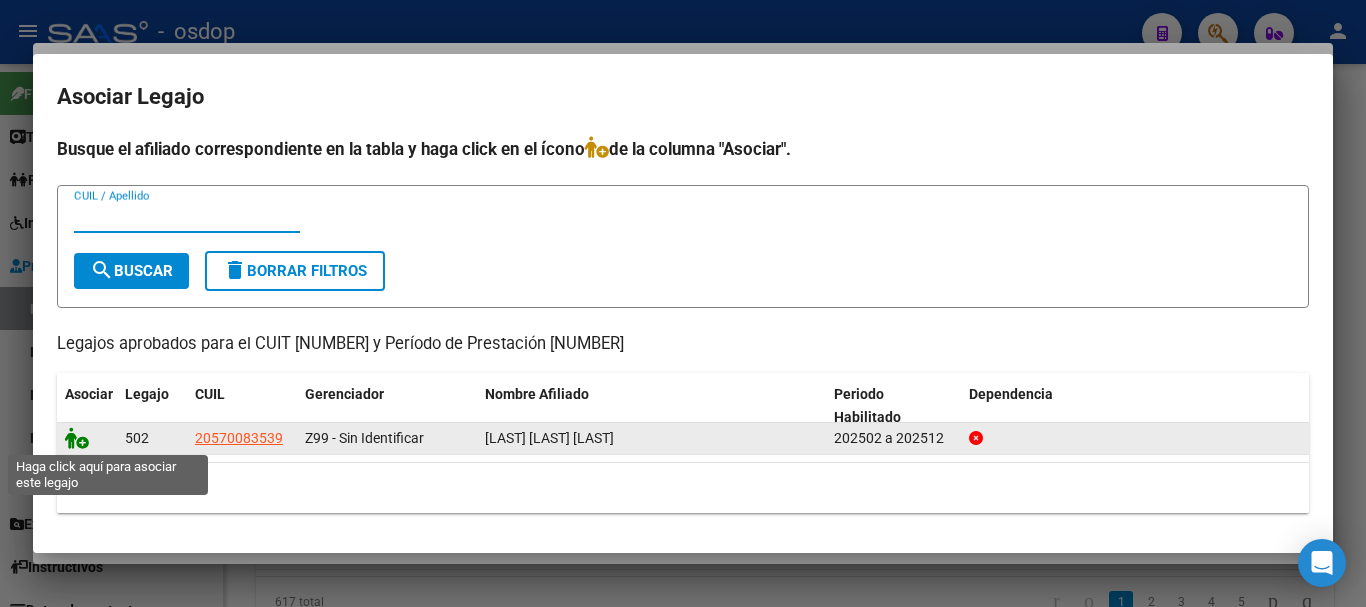 click 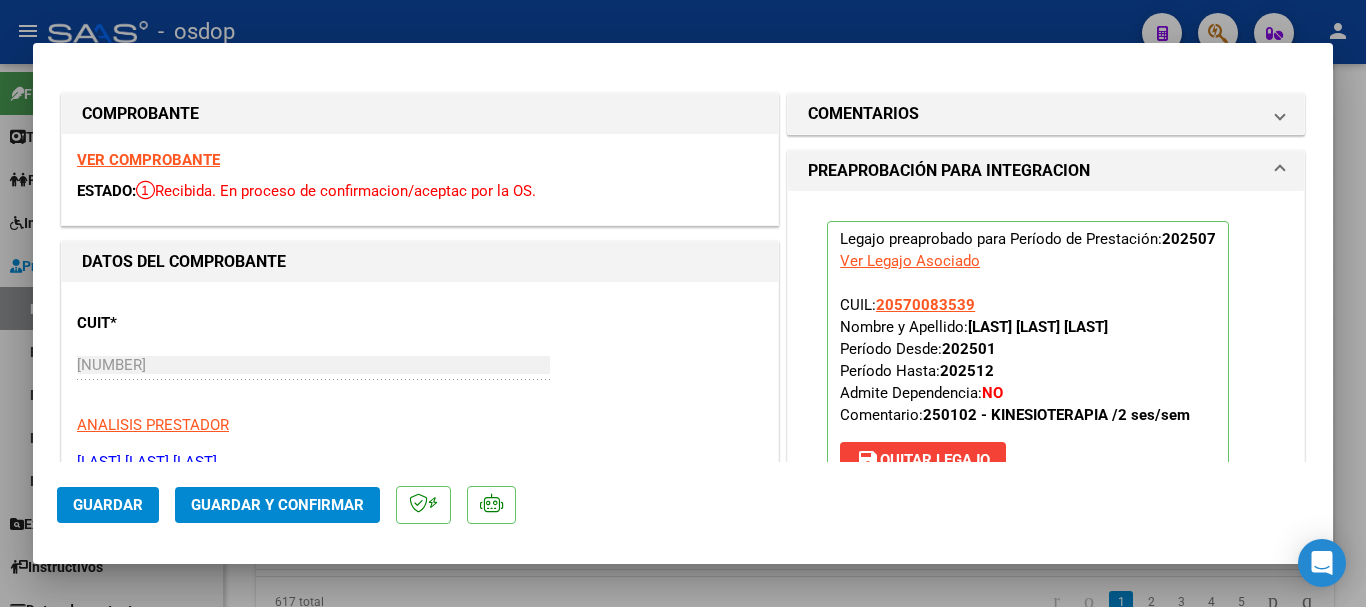 click on "Guardar" 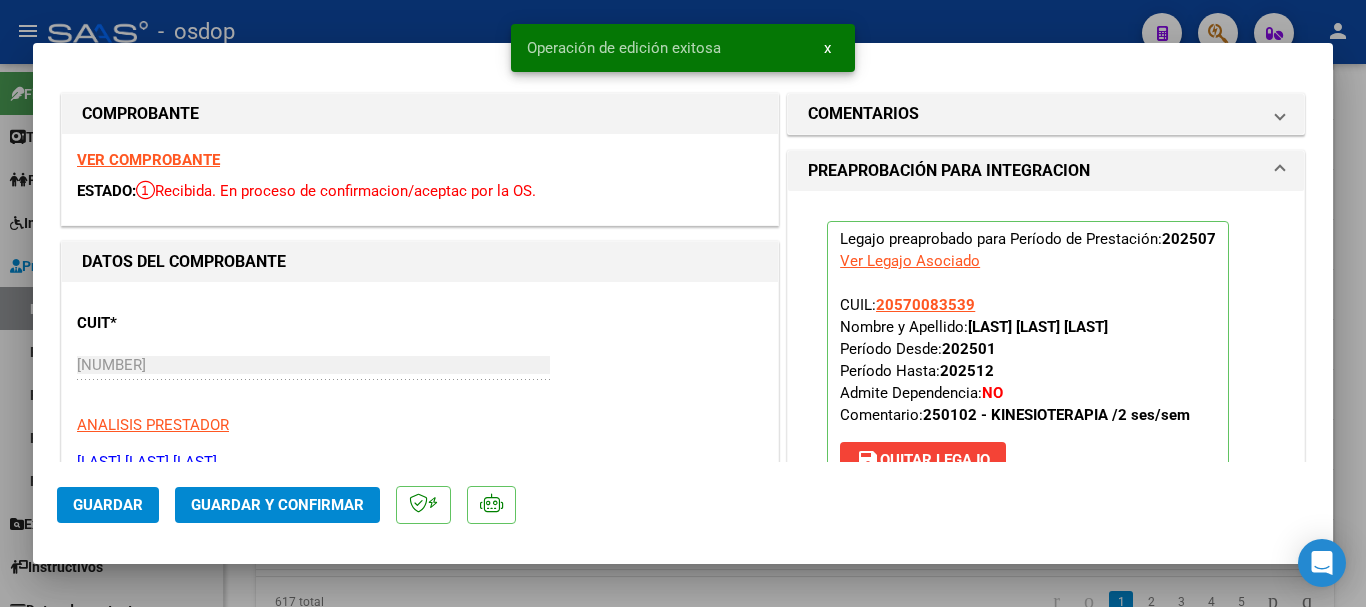 click at bounding box center (683, 303) 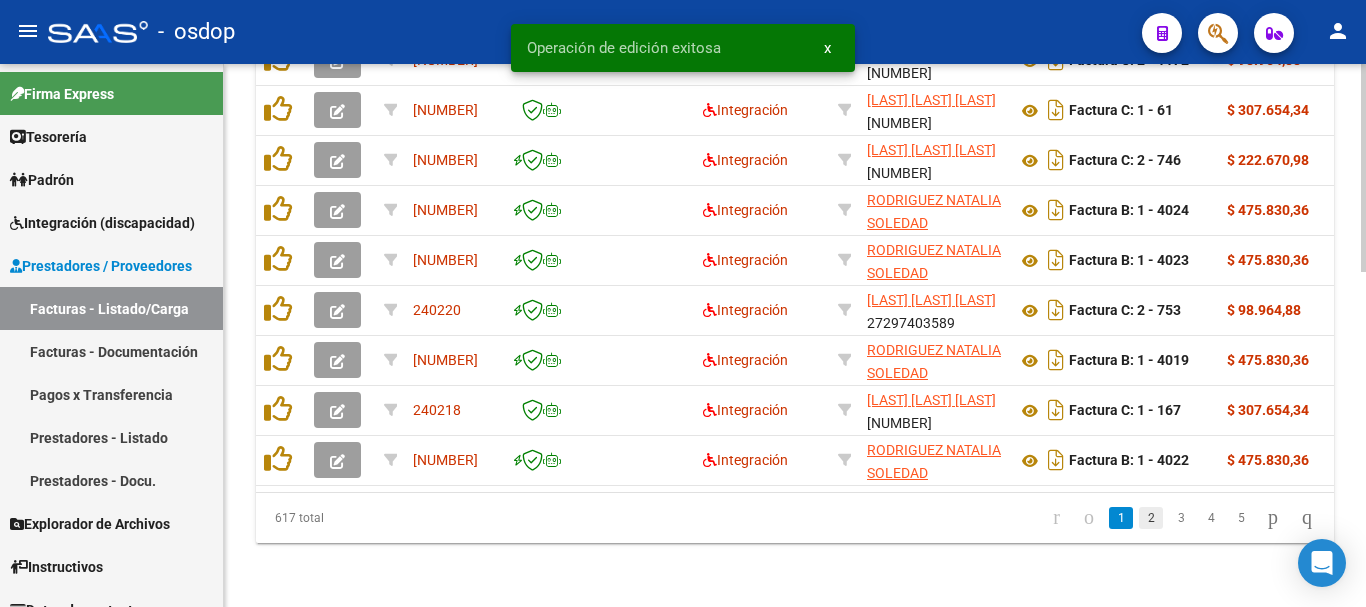 click on "2" 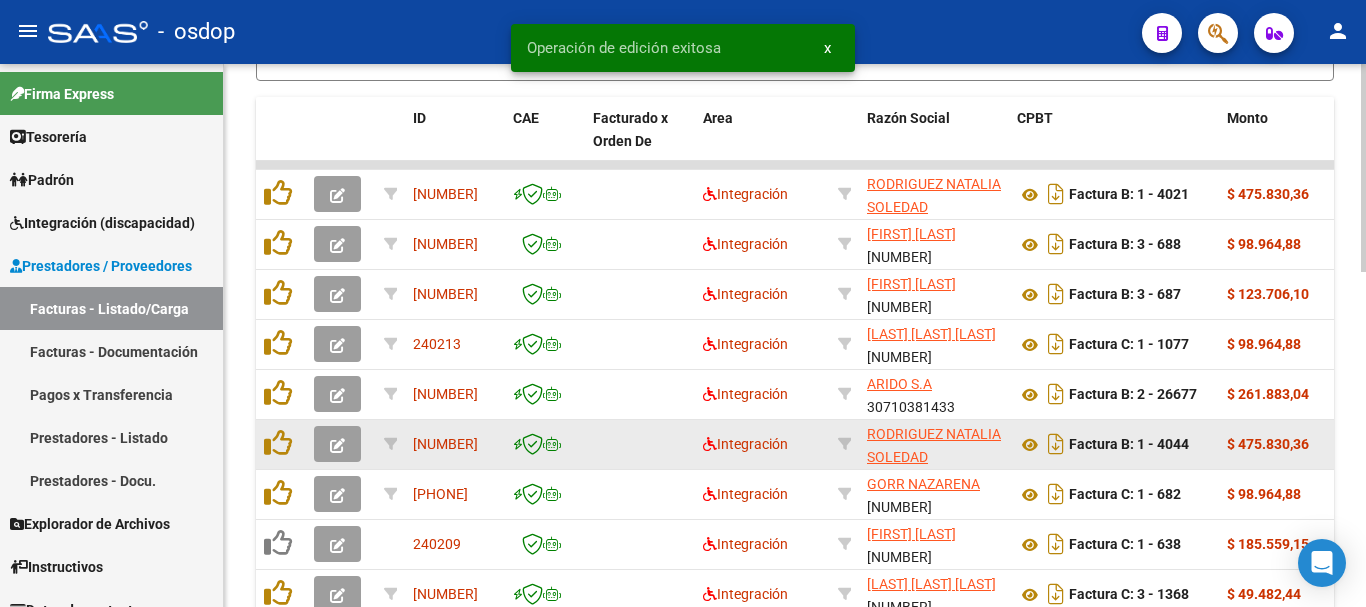 scroll, scrollTop: 877, scrollLeft: 0, axis: vertical 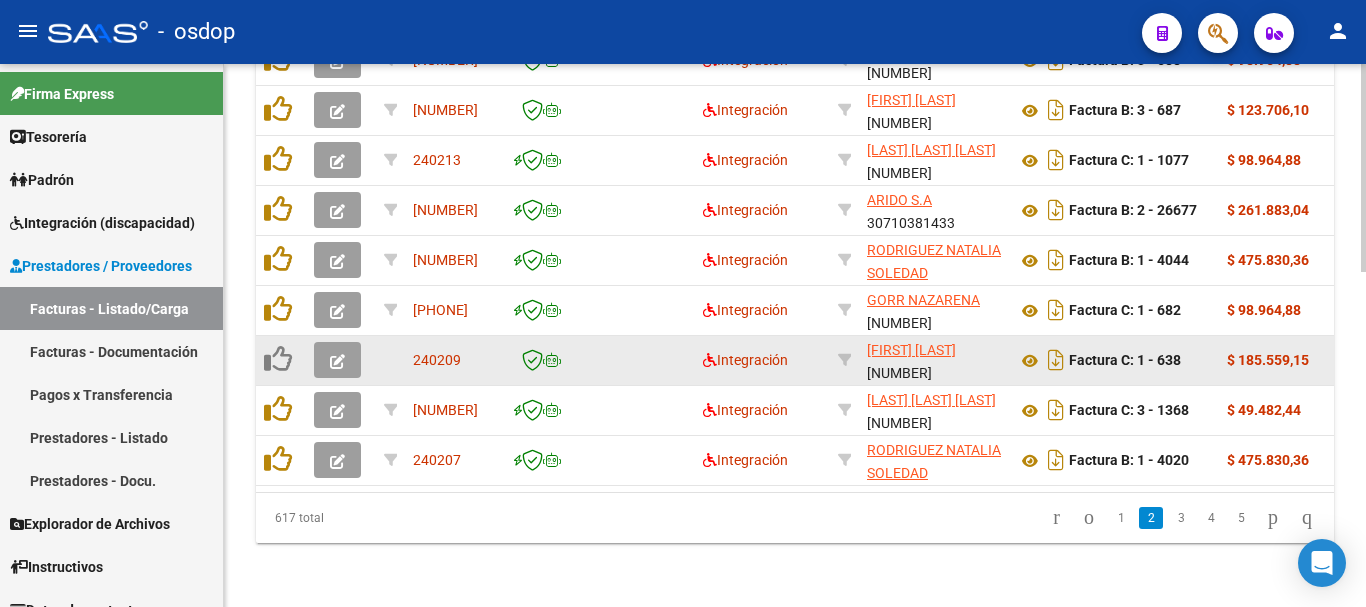 click 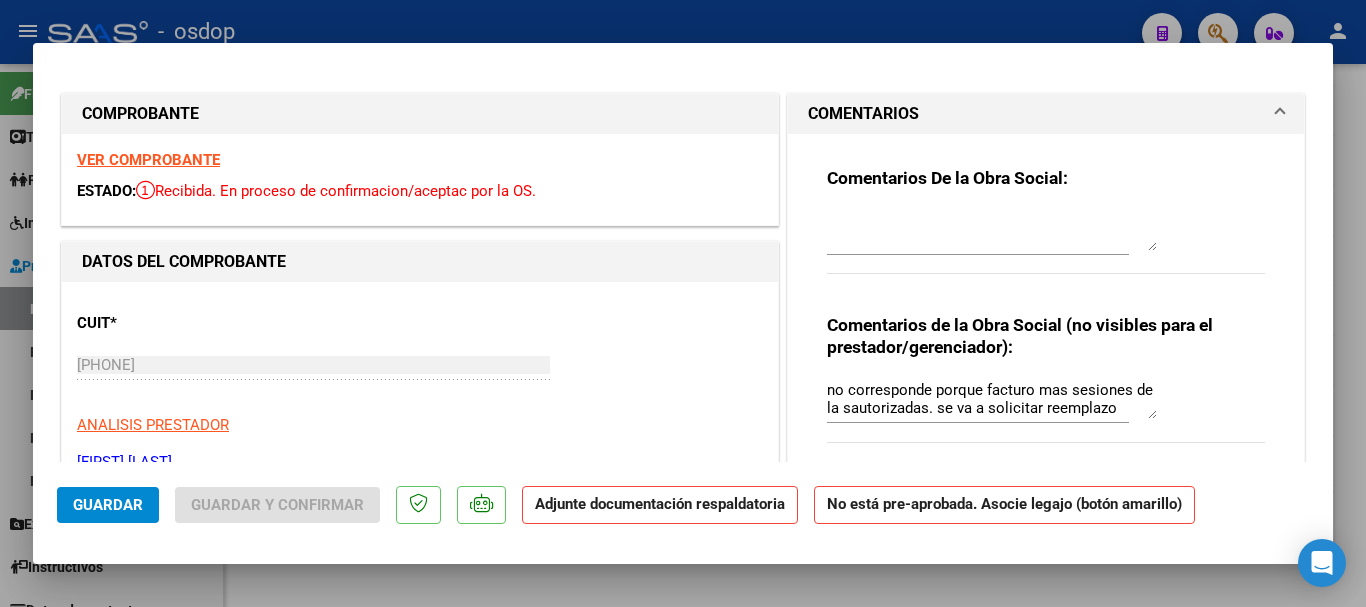 scroll, scrollTop: 200, scrollLeft: 0, axis: vertical 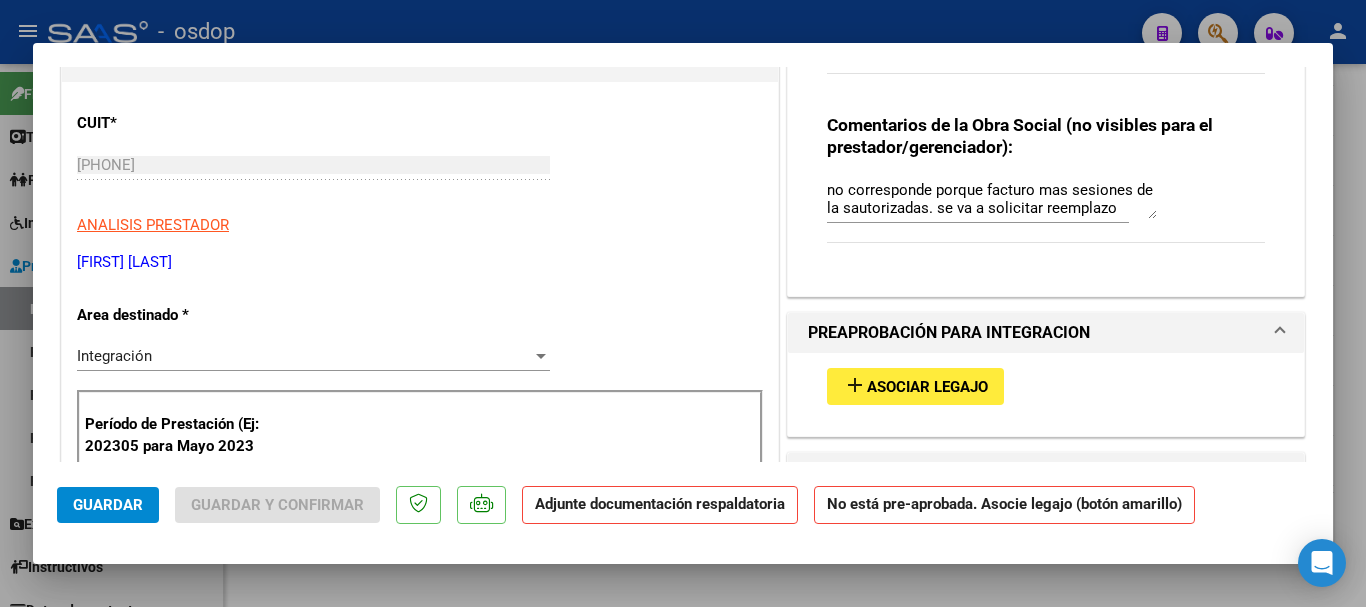 click on "Asociar Legajo" at bounding box center [927, 387] 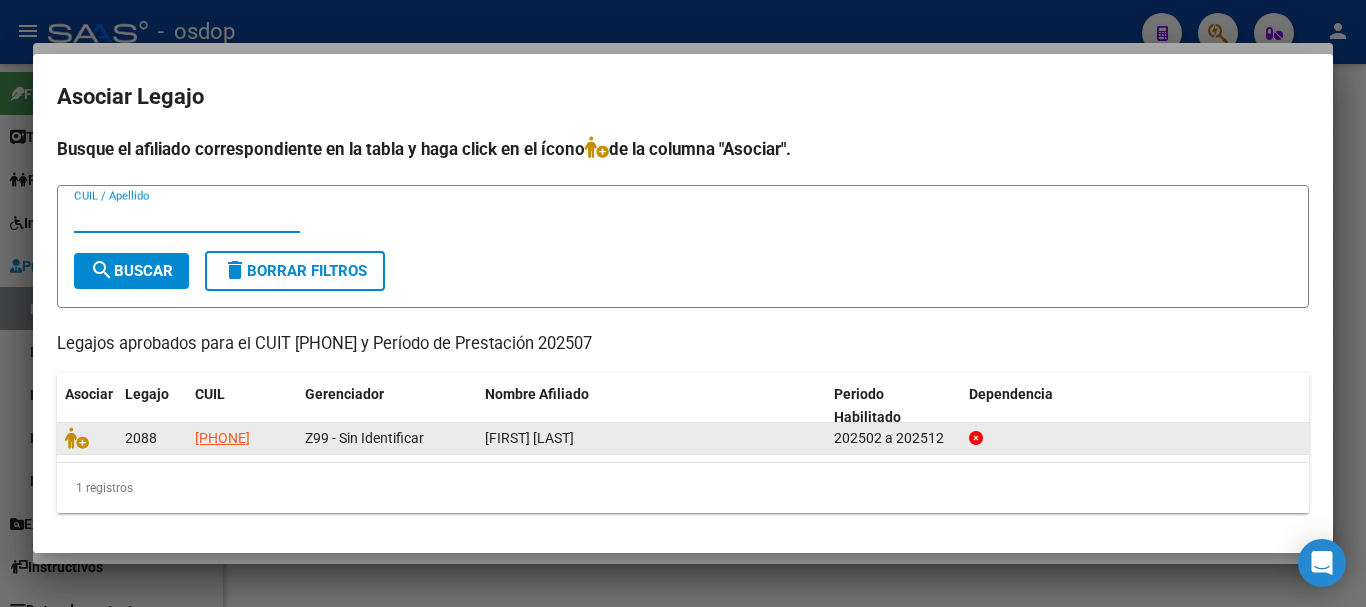 click 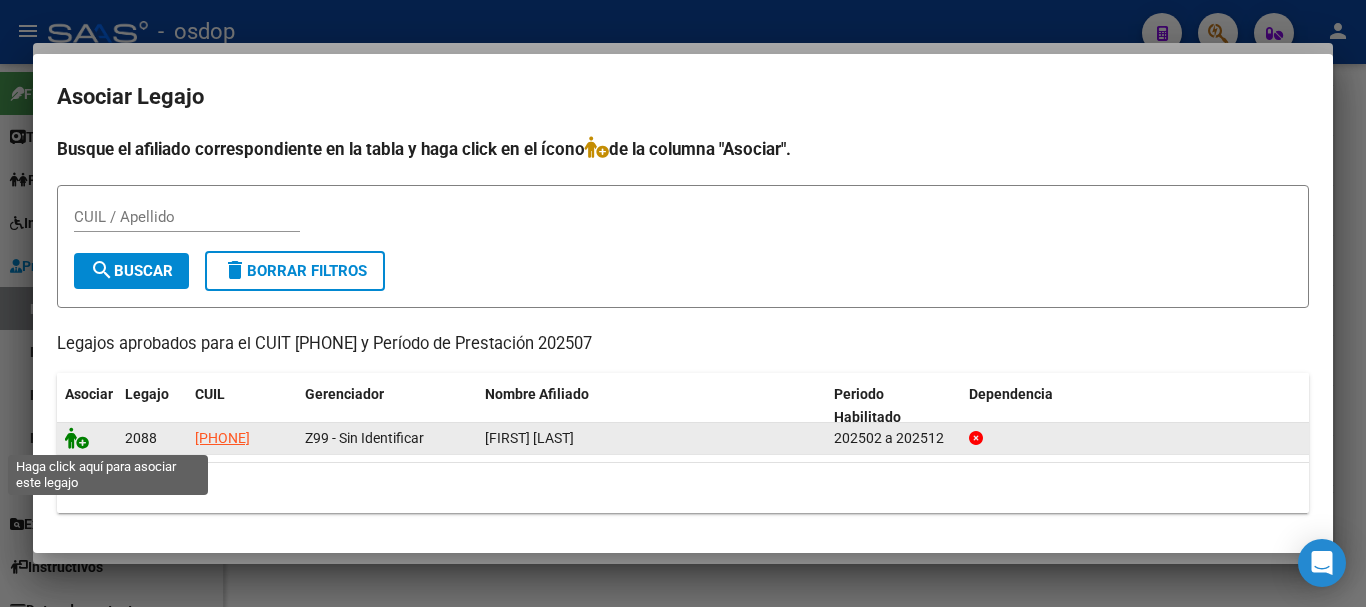 click 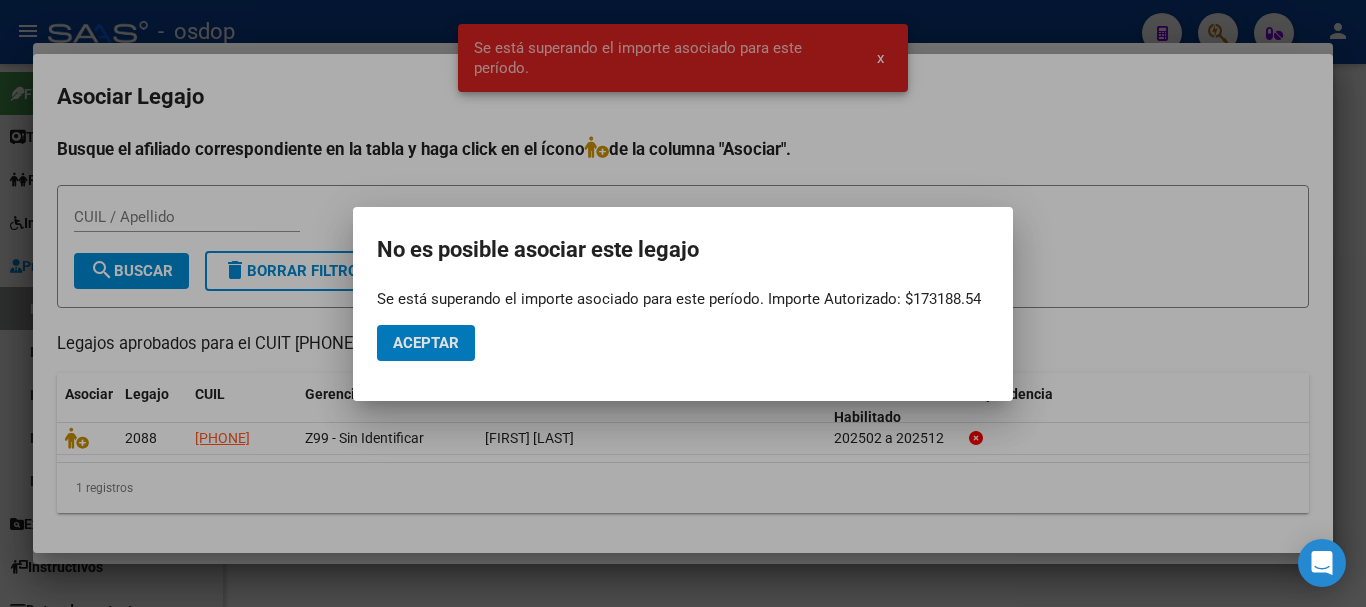 click on "Aceptar" 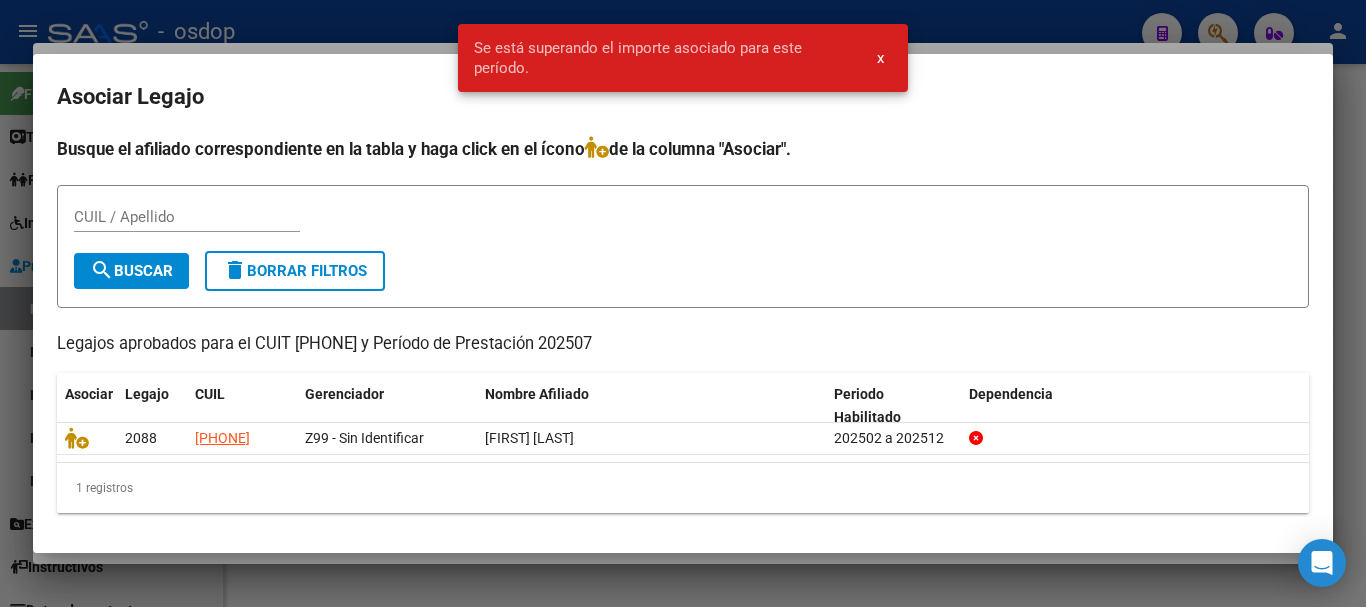 click at bounding box center [683, 303] 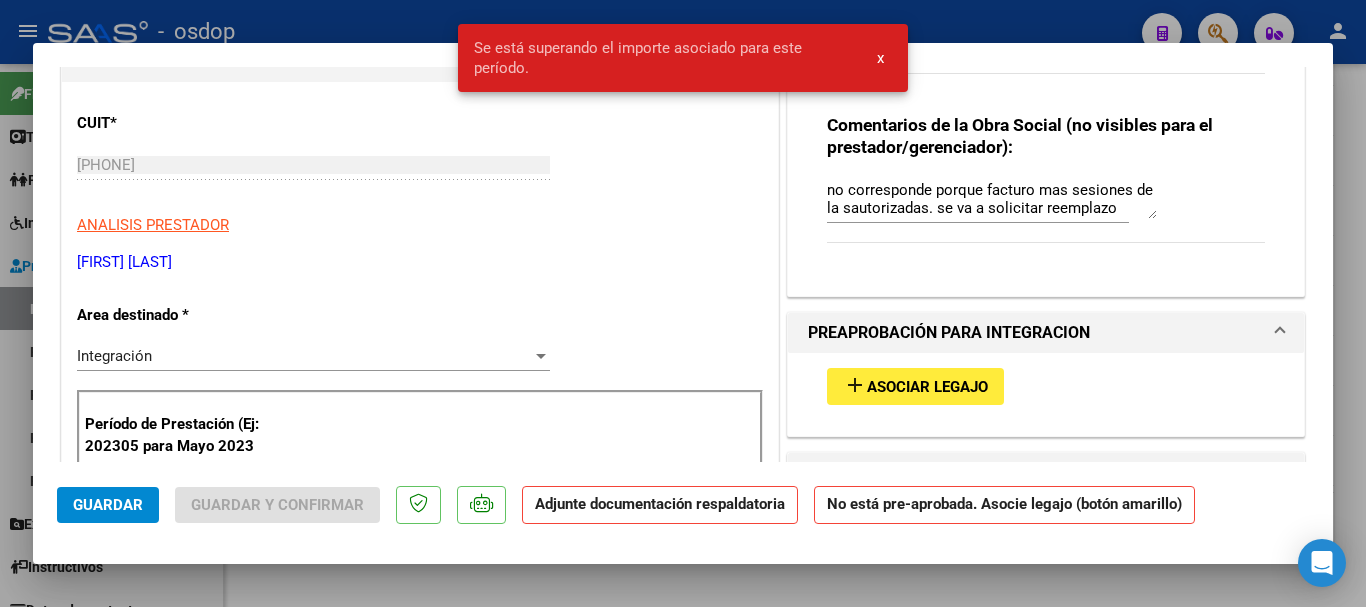 click at bounding box center (683, 303) 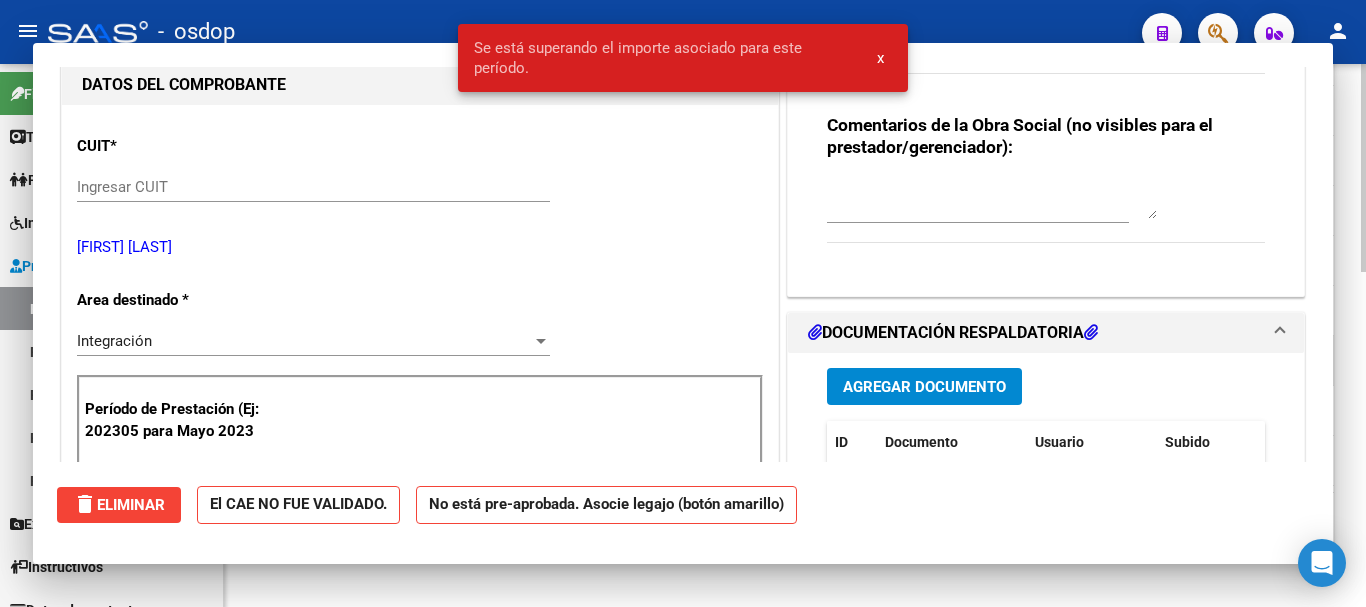 scroll, scrollTop: 0, scrollLeft: 0, axis: both 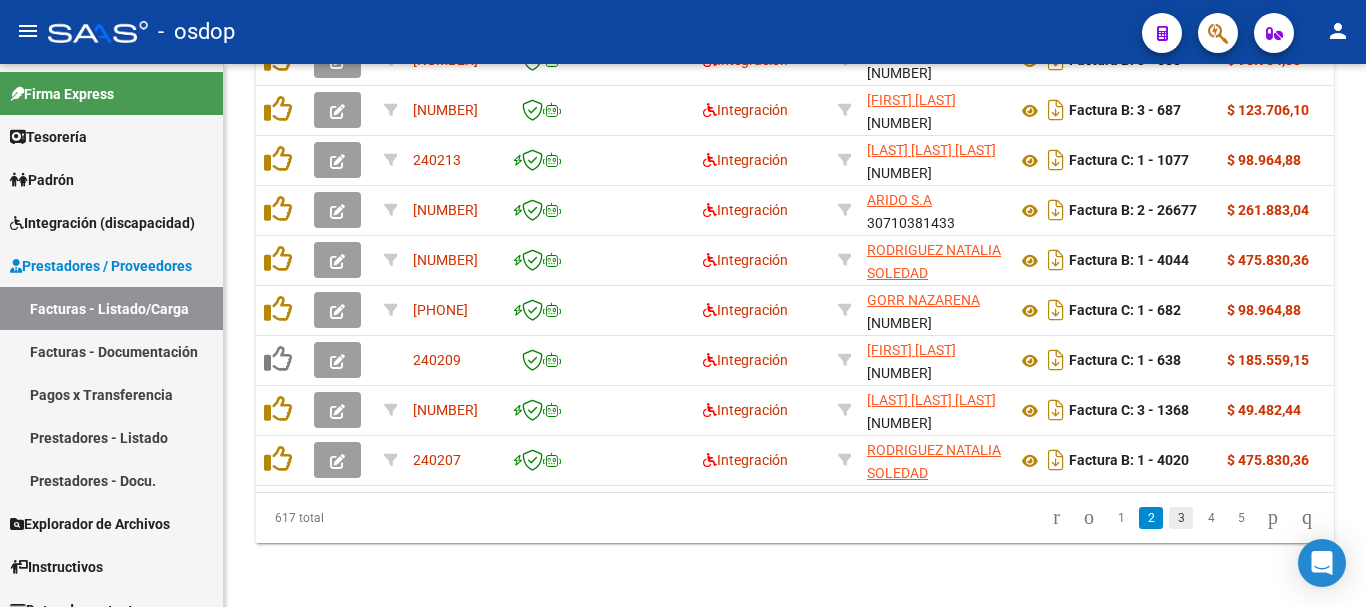 click on "3" 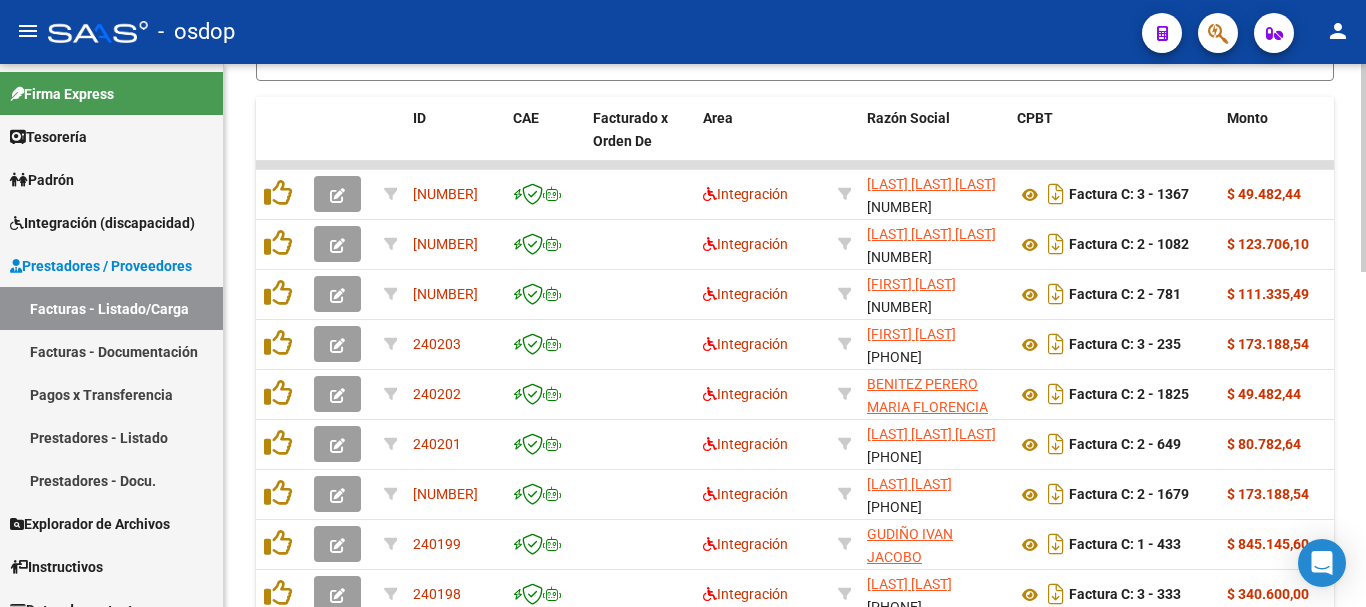 scroll, scrollTop: 877, scrollLeft: 0, axis: vertical 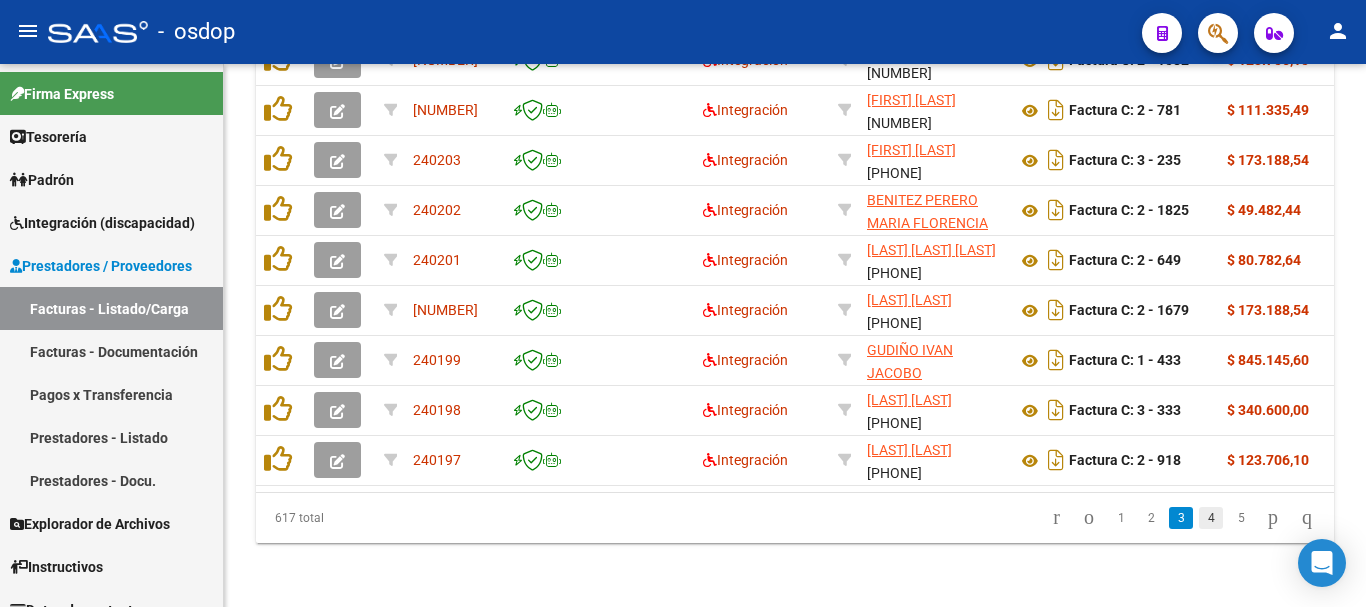 click on "4" 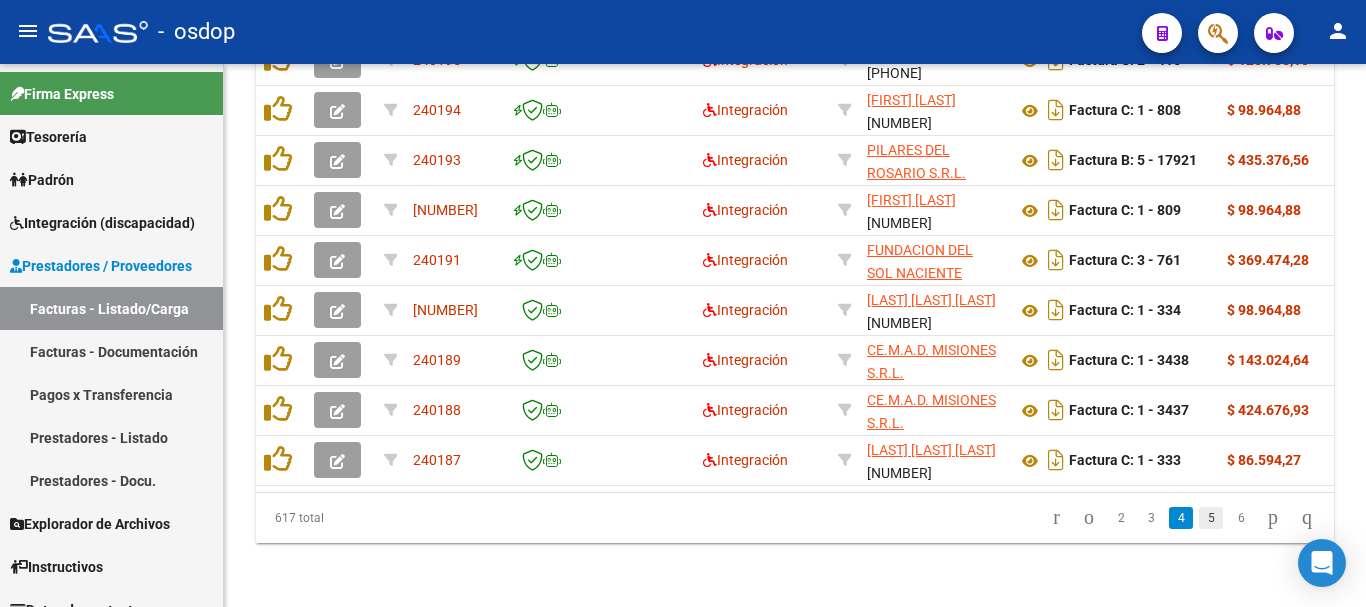 click on "5" 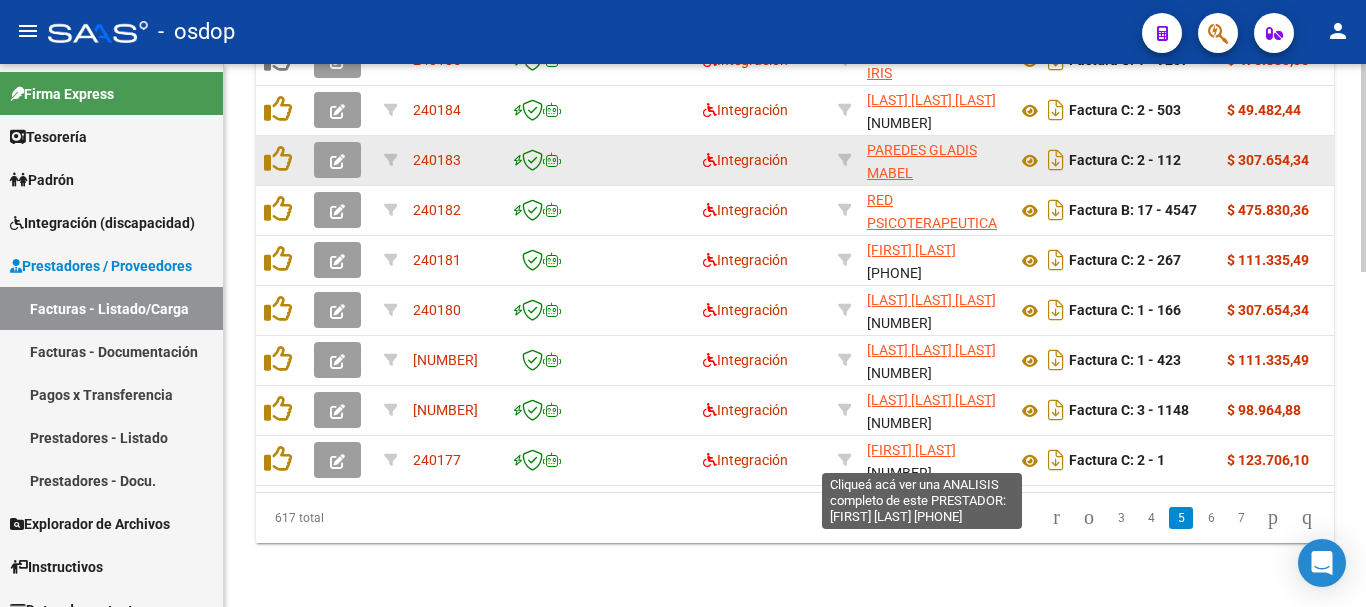 scroll, scrollTop: 577, scrollLeft: 0, axis: vertical 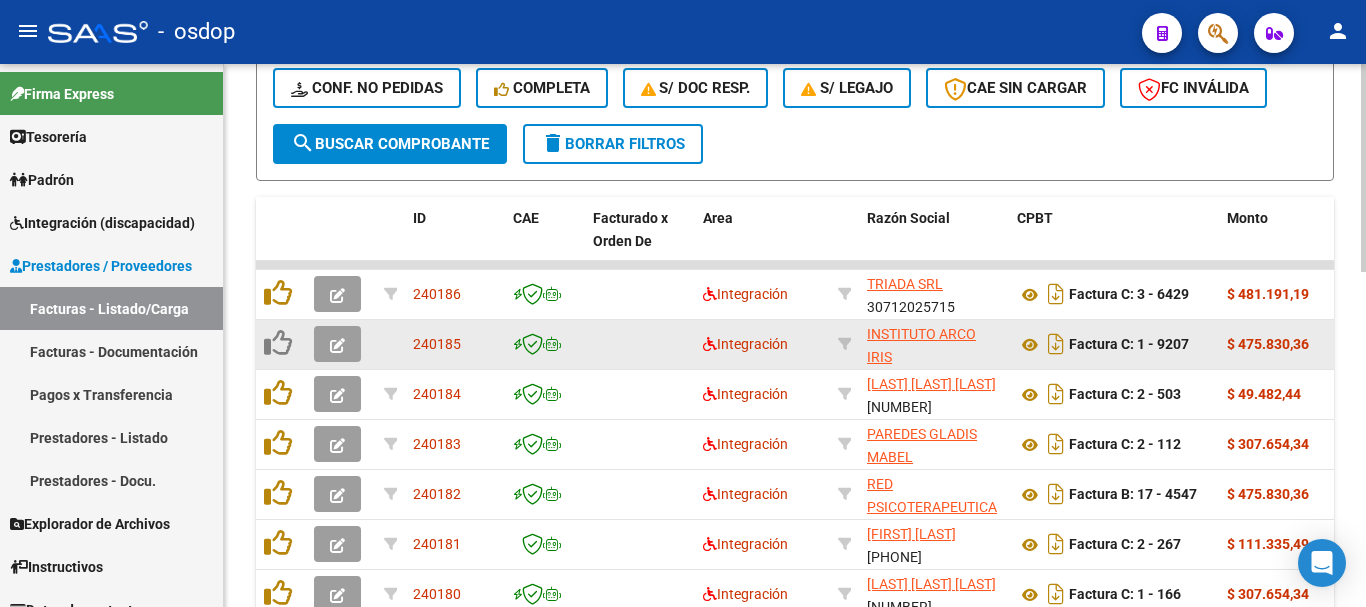click 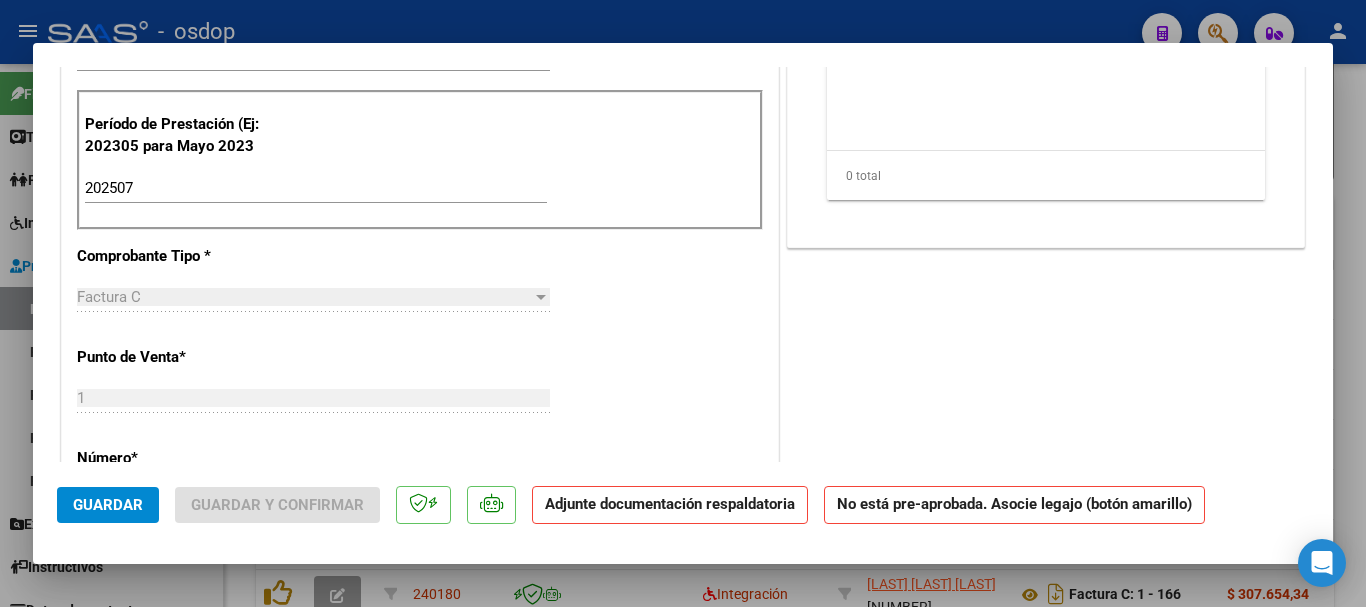 scroll, scrollTop: 300, scrollLeft: 0, axis: vertical 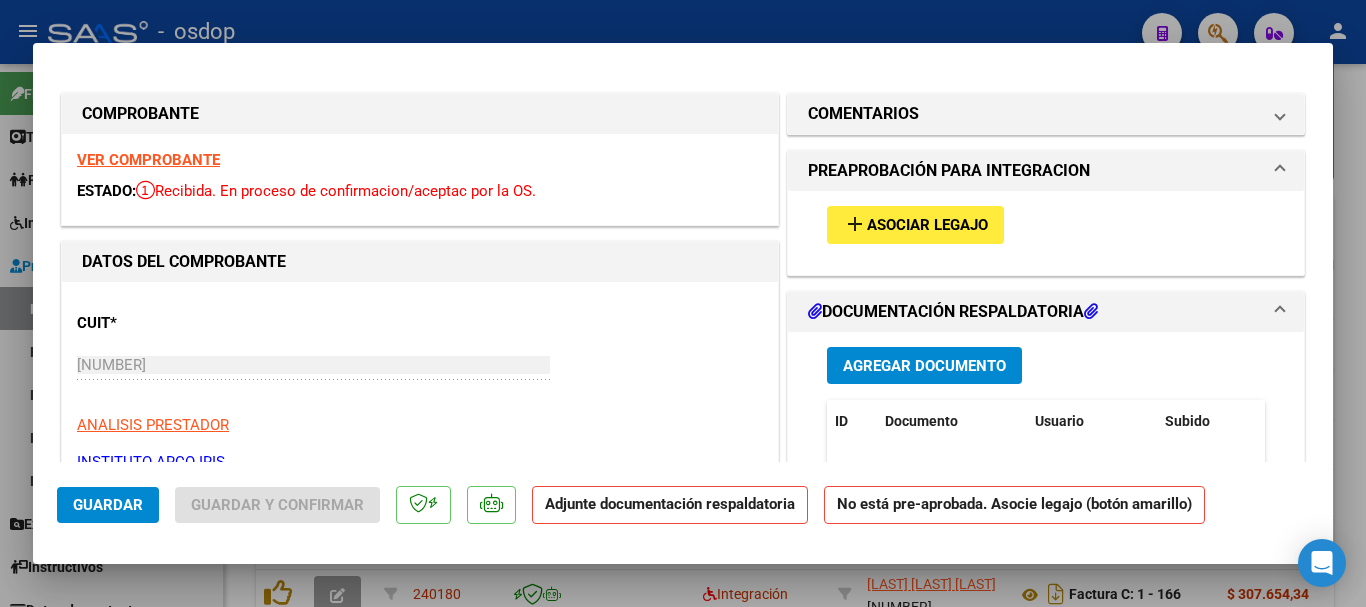 click on "Asociar Legajo" at bounding box center [927, 226] 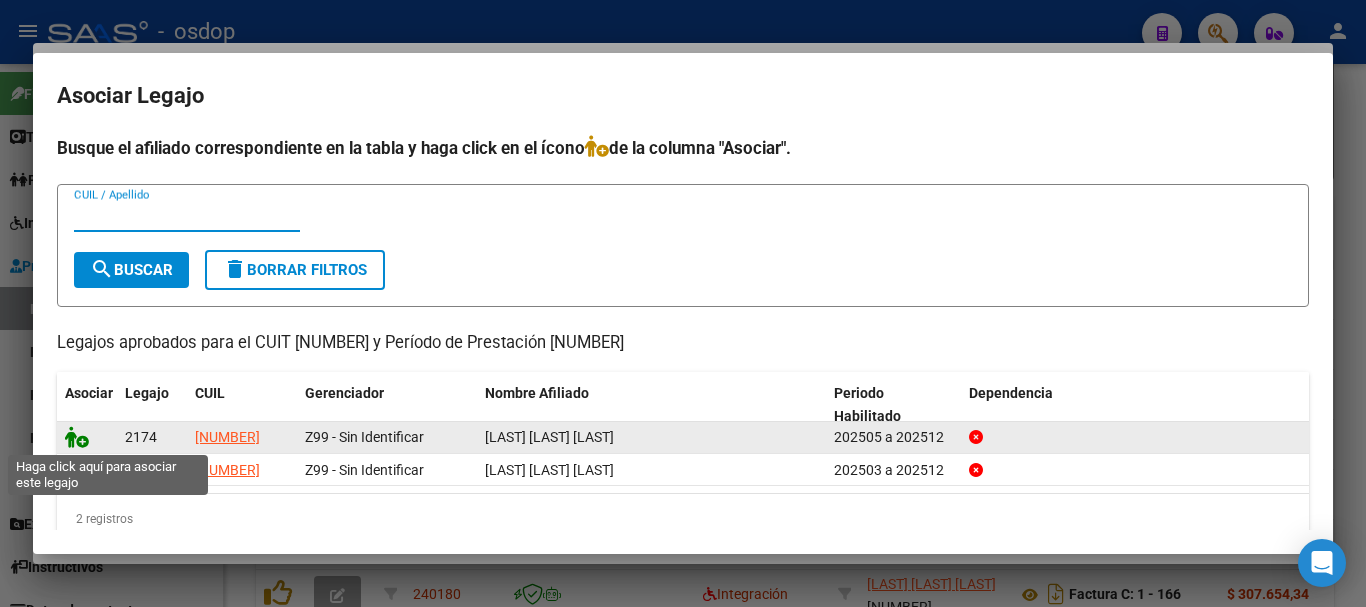click 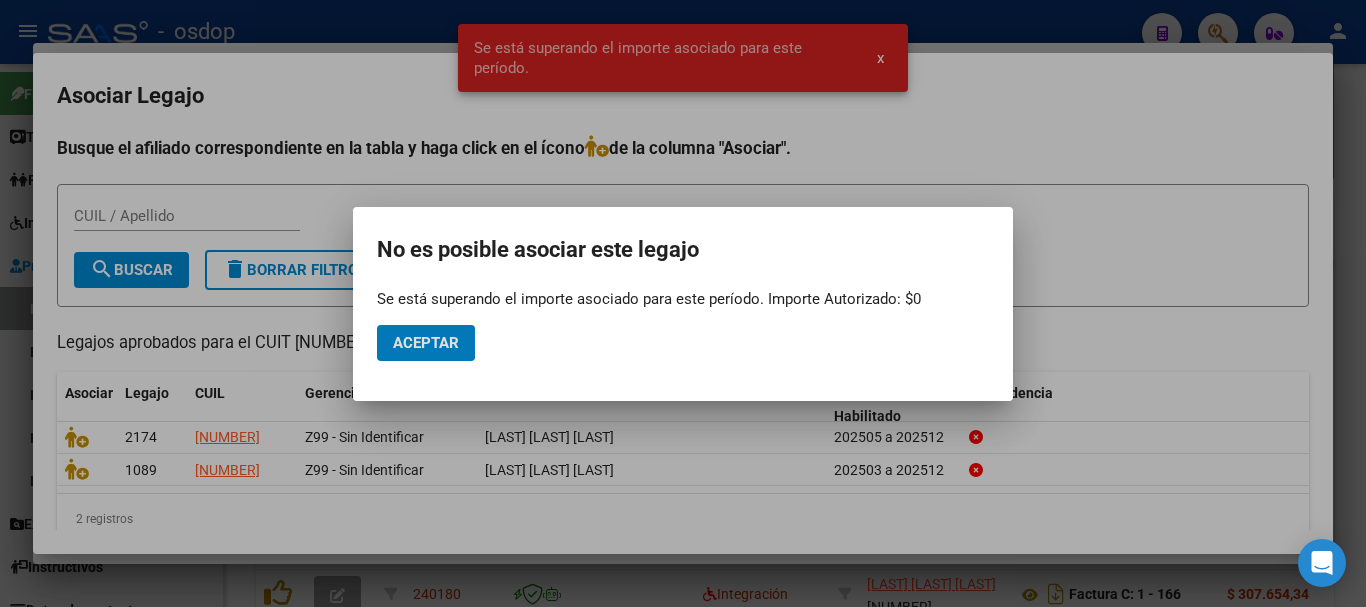 click at bounding box center (683, 303) 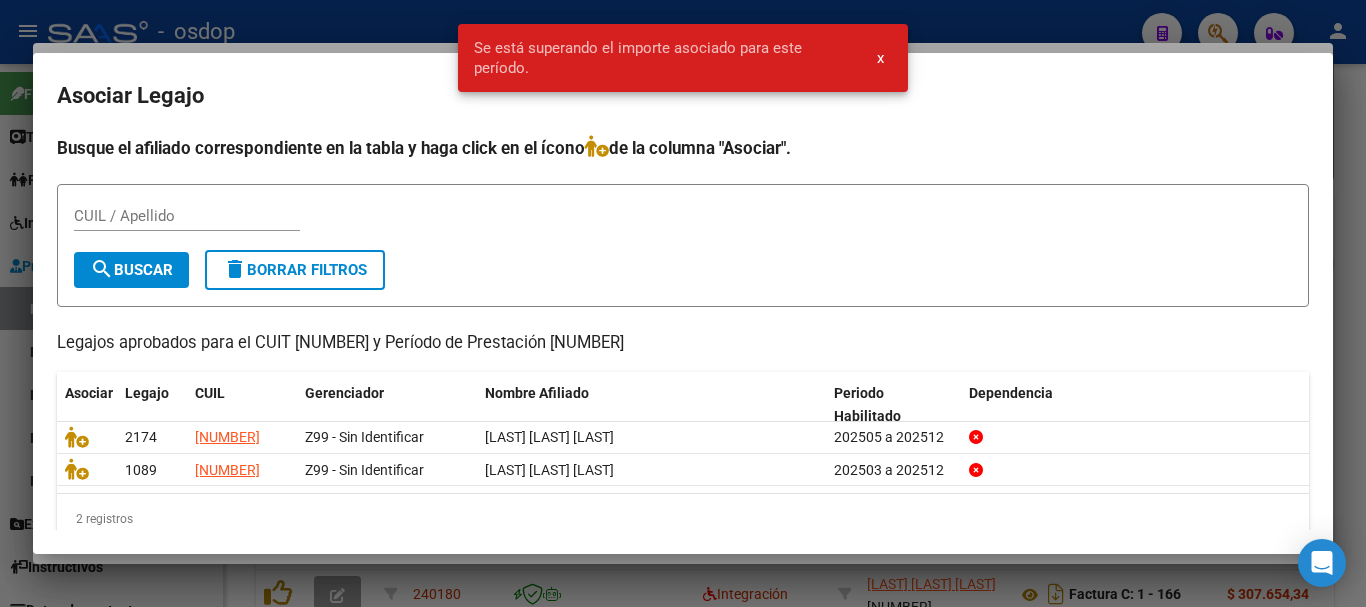 click at bounding box center [683, 303] 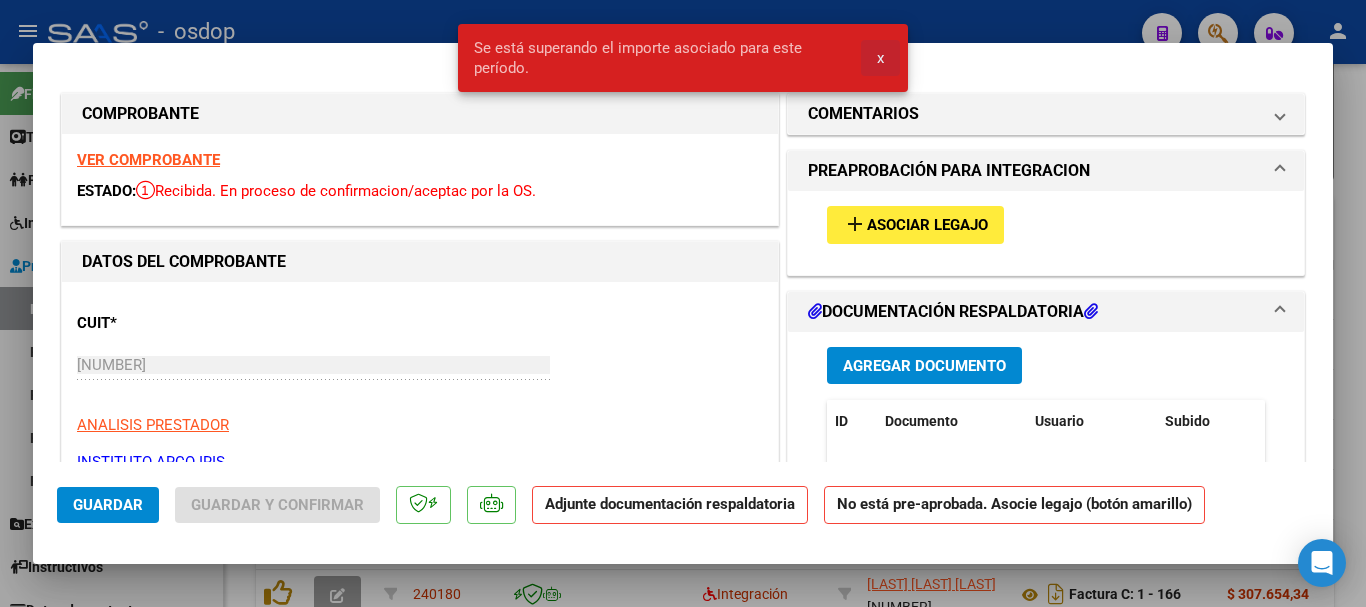 click on "x" at bounding box center [880, 58] 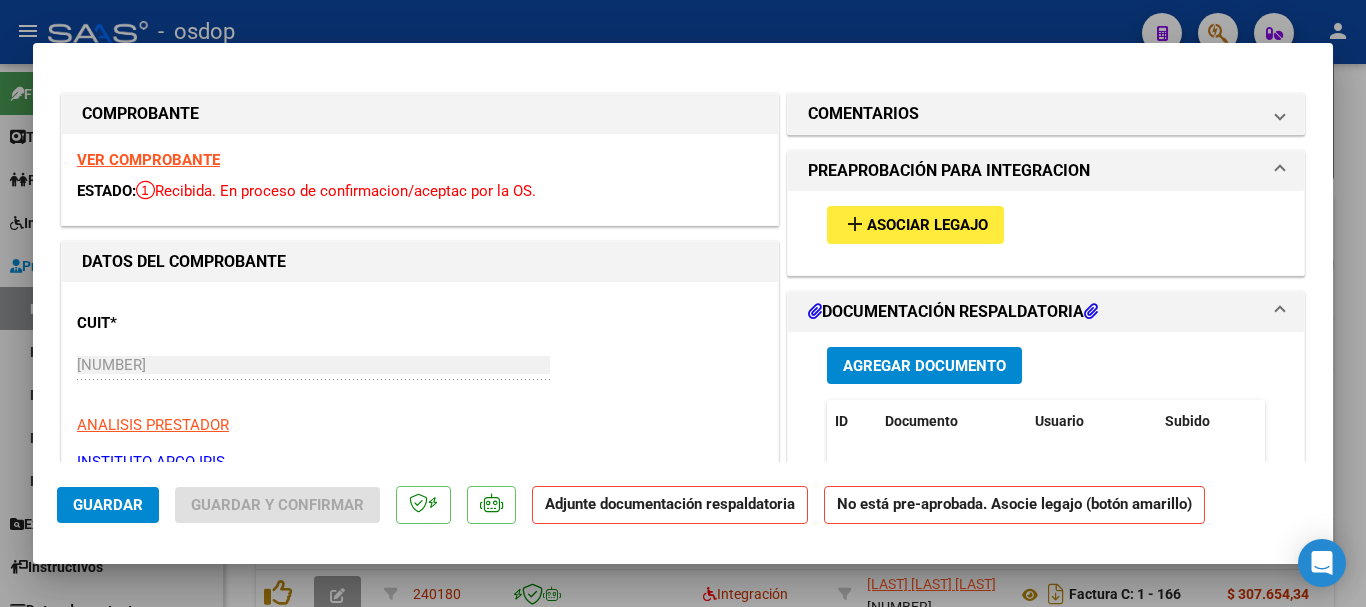 click at bounding box center (683, 303) 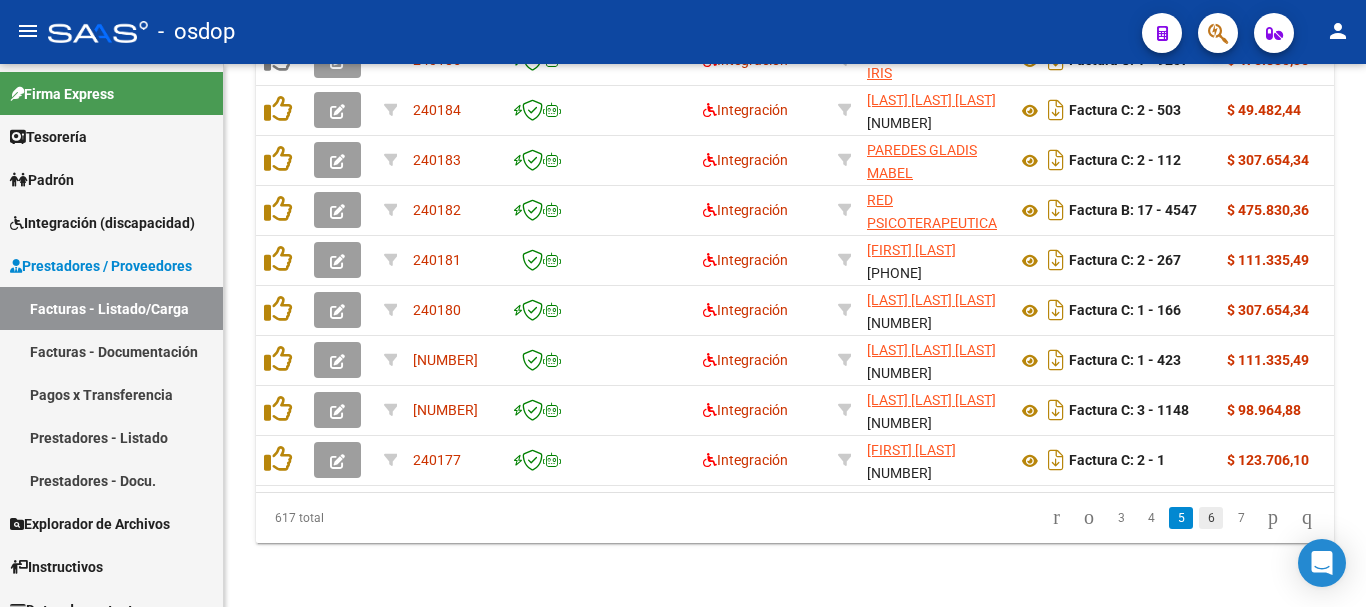click on "6" 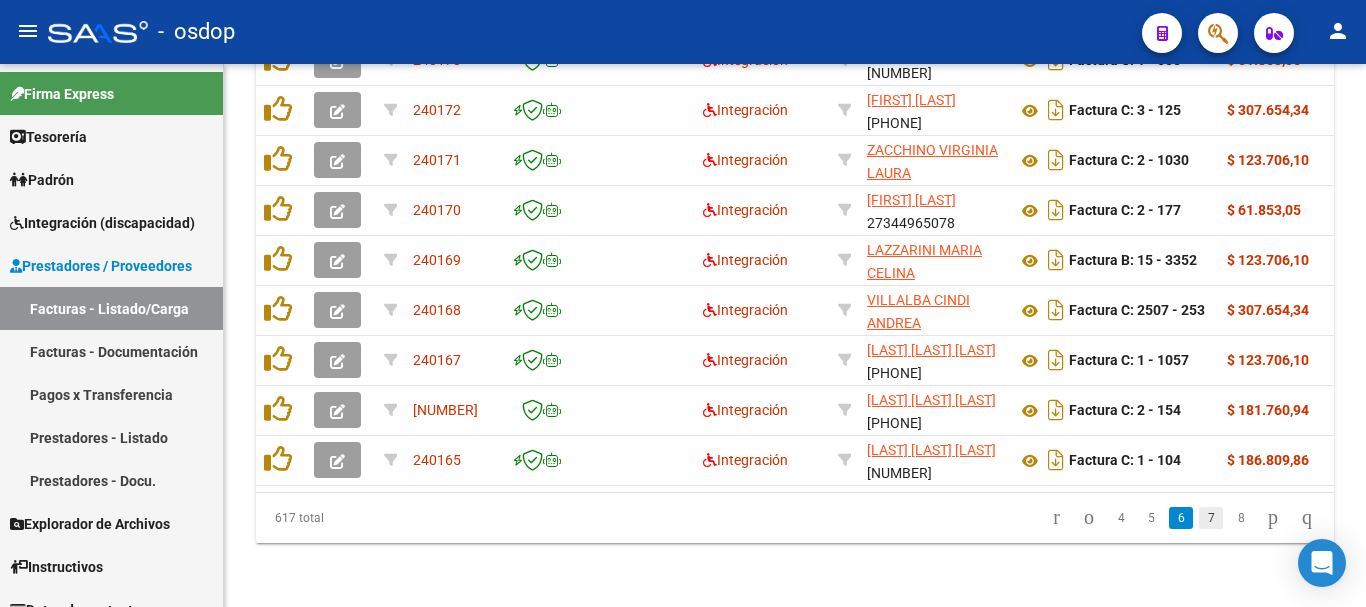 click on "7" 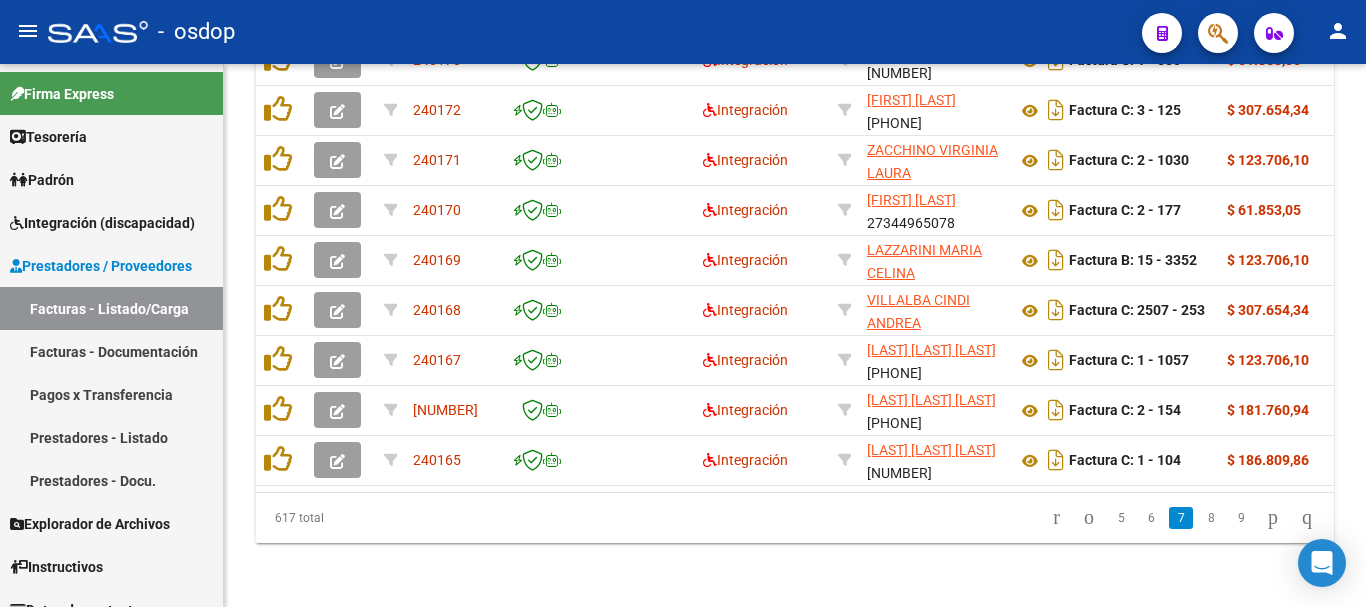 click on "617 total   5   6   7   8   9" 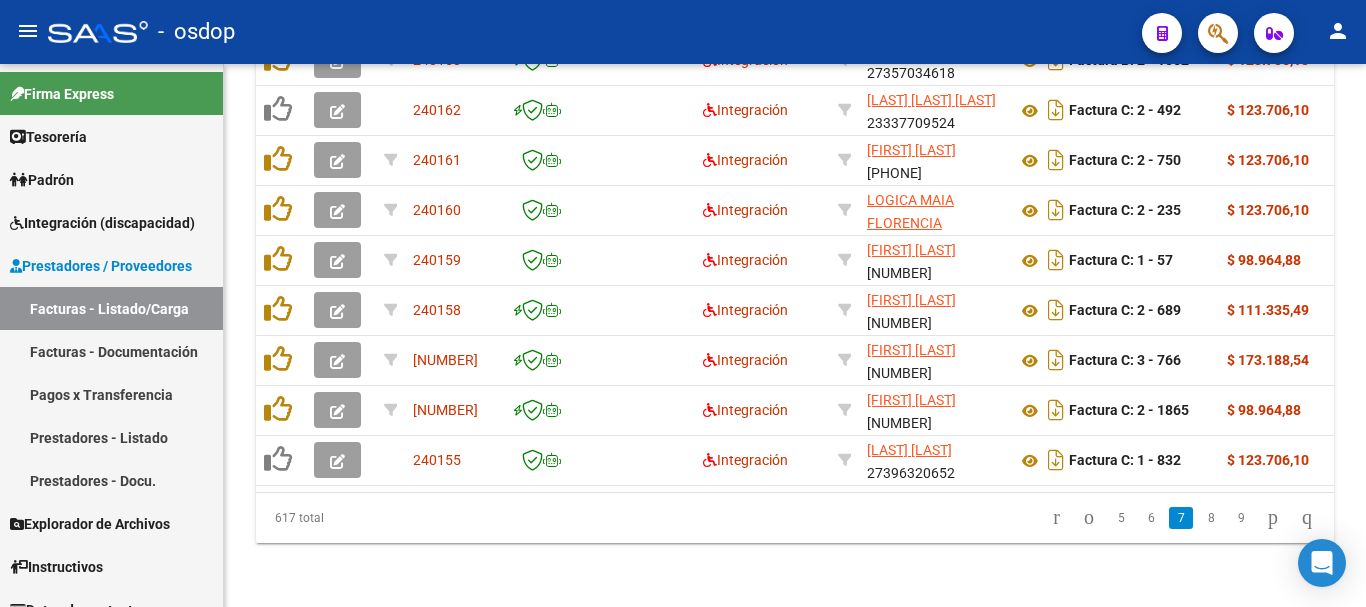scroll, scrollTop: 877, scrollLeft: 0, axis: vertical 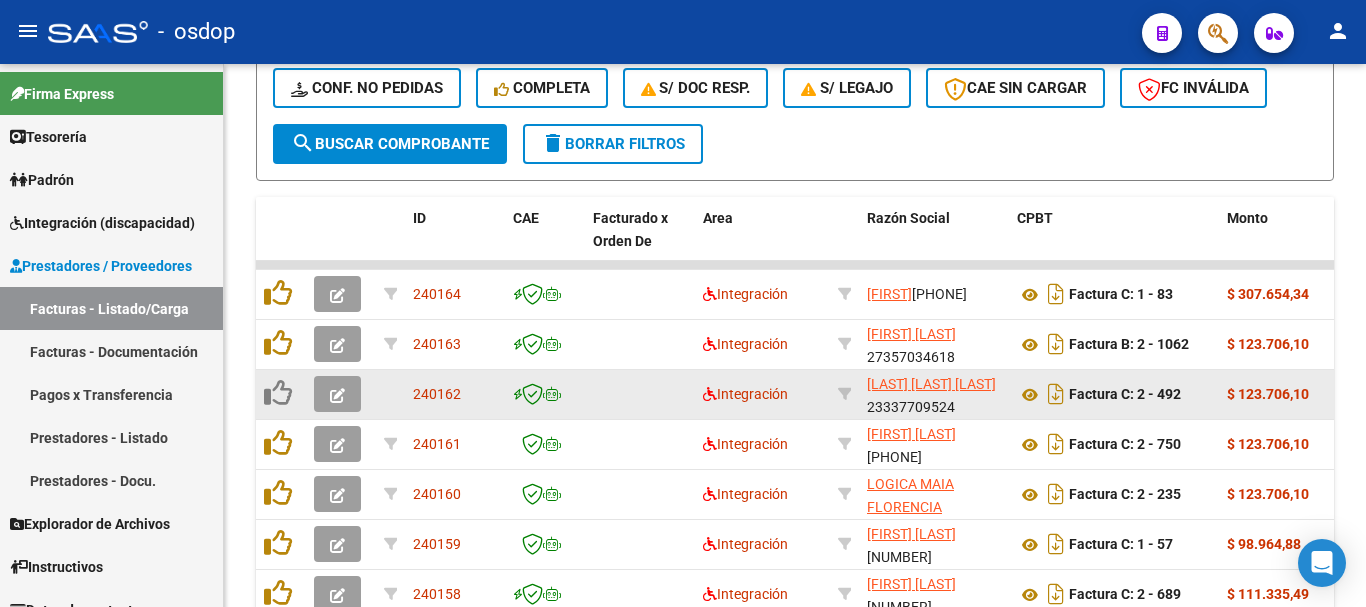 click 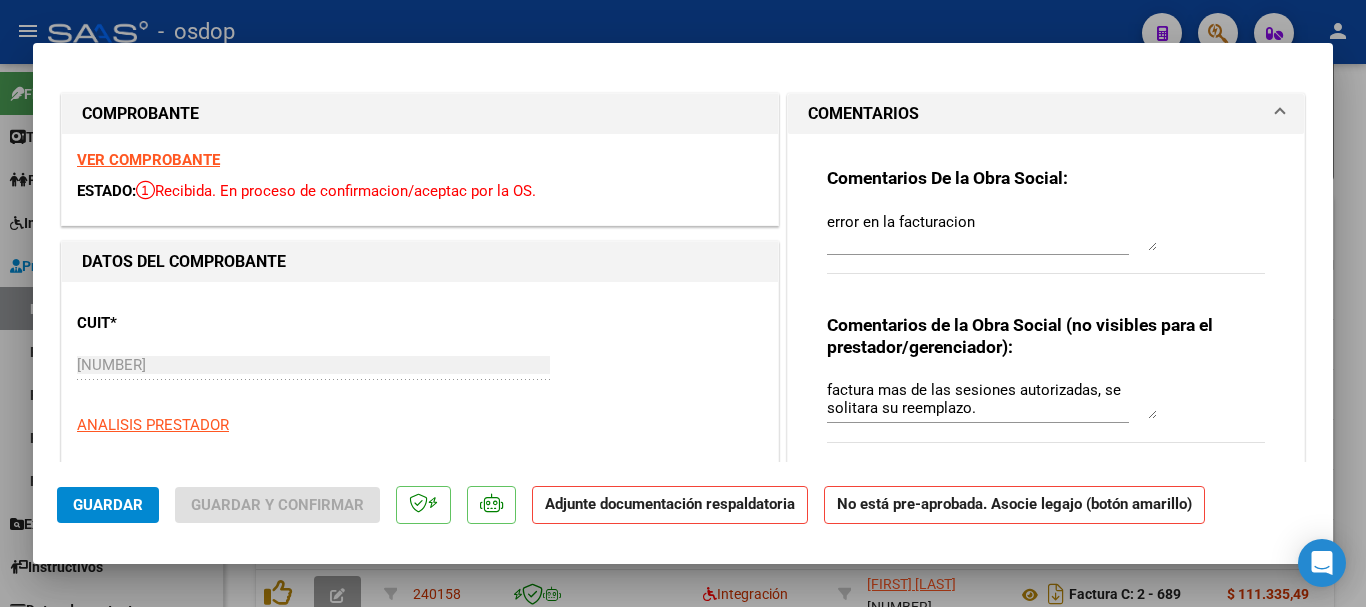 scroll, scrollTop: 100, scrollLeft: 0, axis: vertical 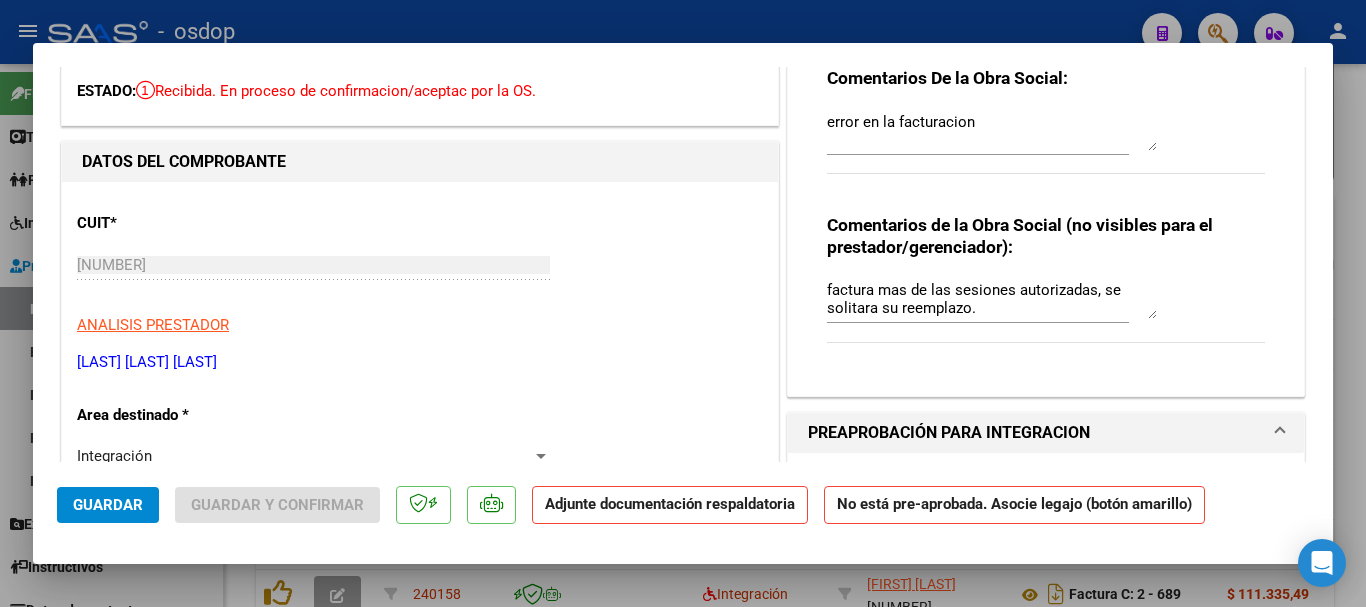 click at bounding box center (683, 303) 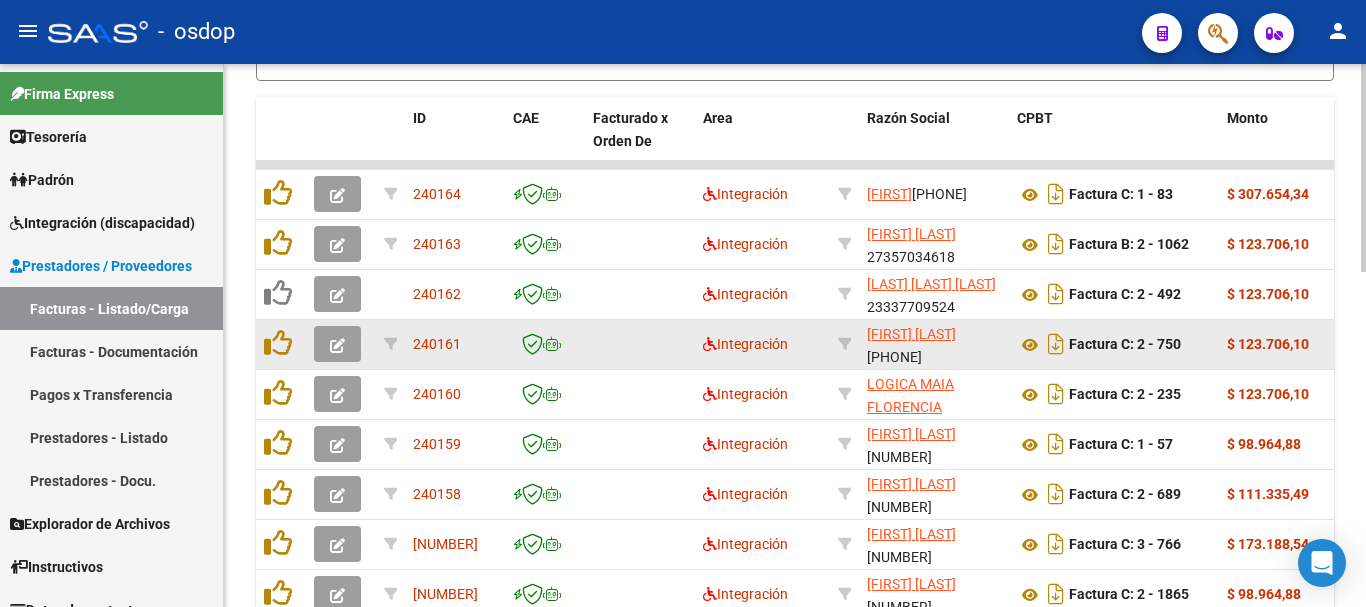 scroll, scrollTop: 877, scrollLeft: 0, axis: vertical 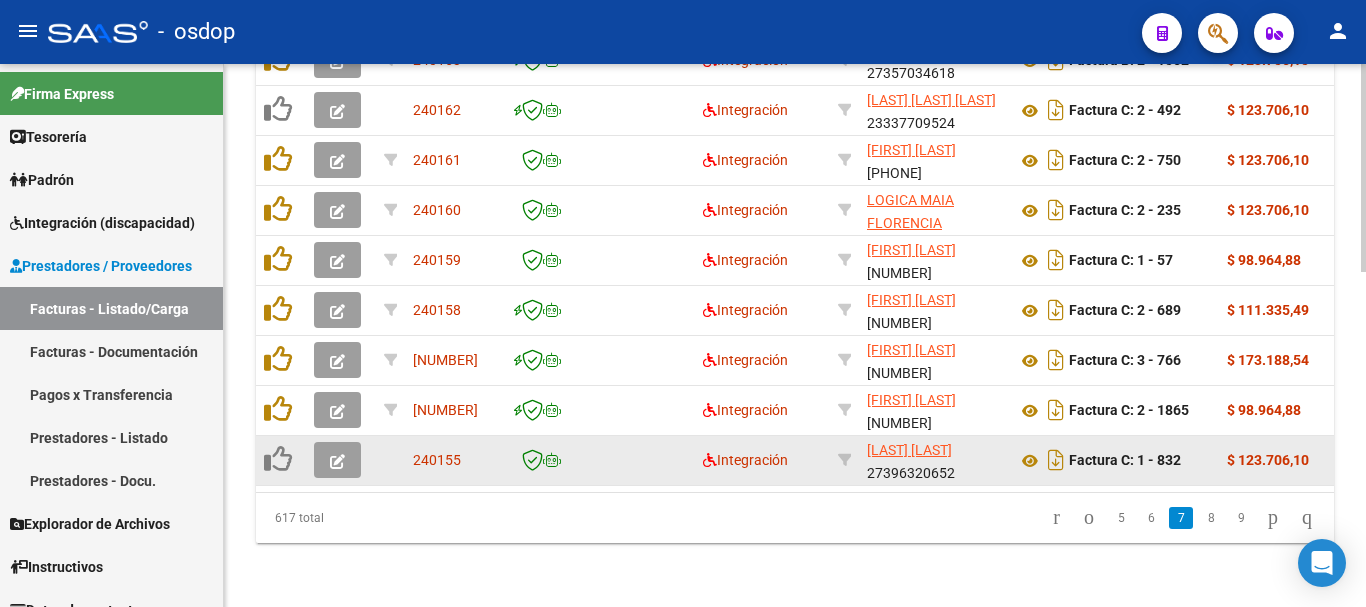 click 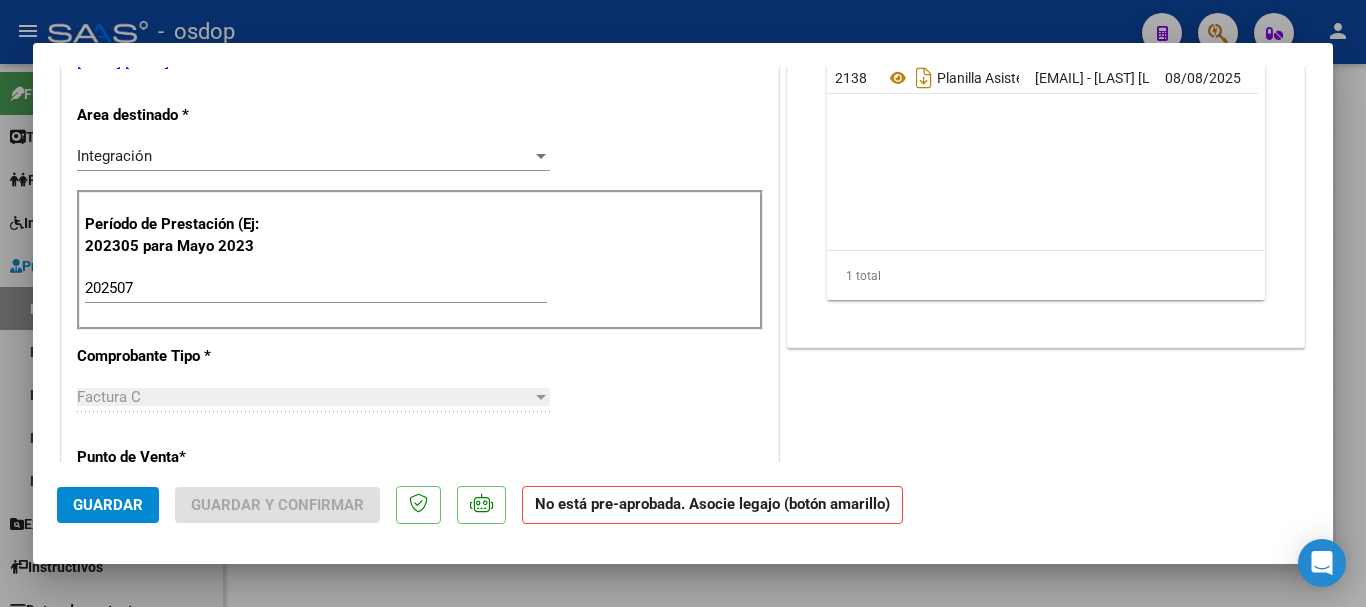 scroll, scrollTop: 0, scrollLeft: 0, axis: both 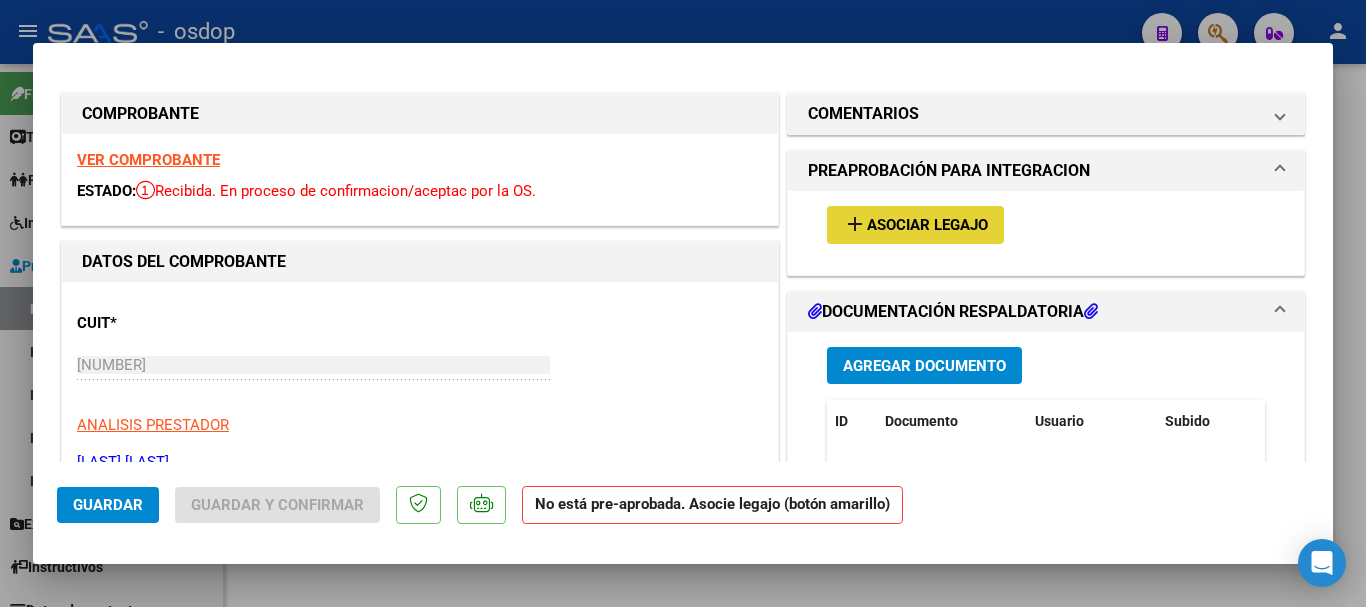 click on "add Asociar Legajo" at bounding box center [915, 224] 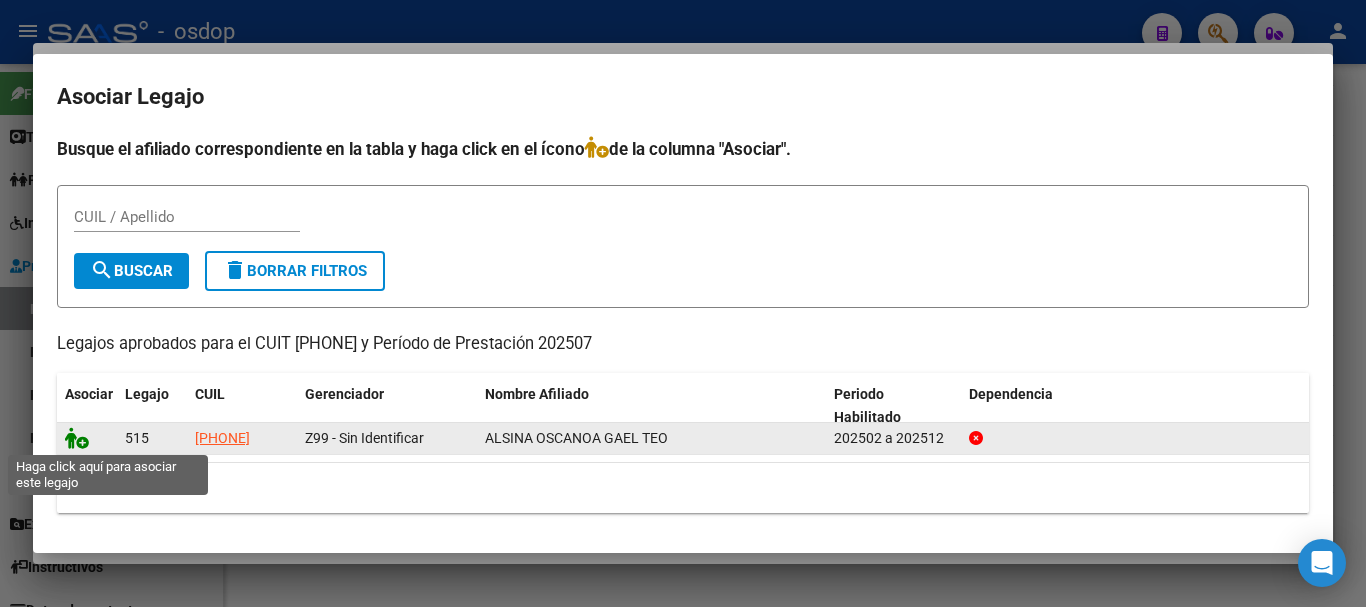 click 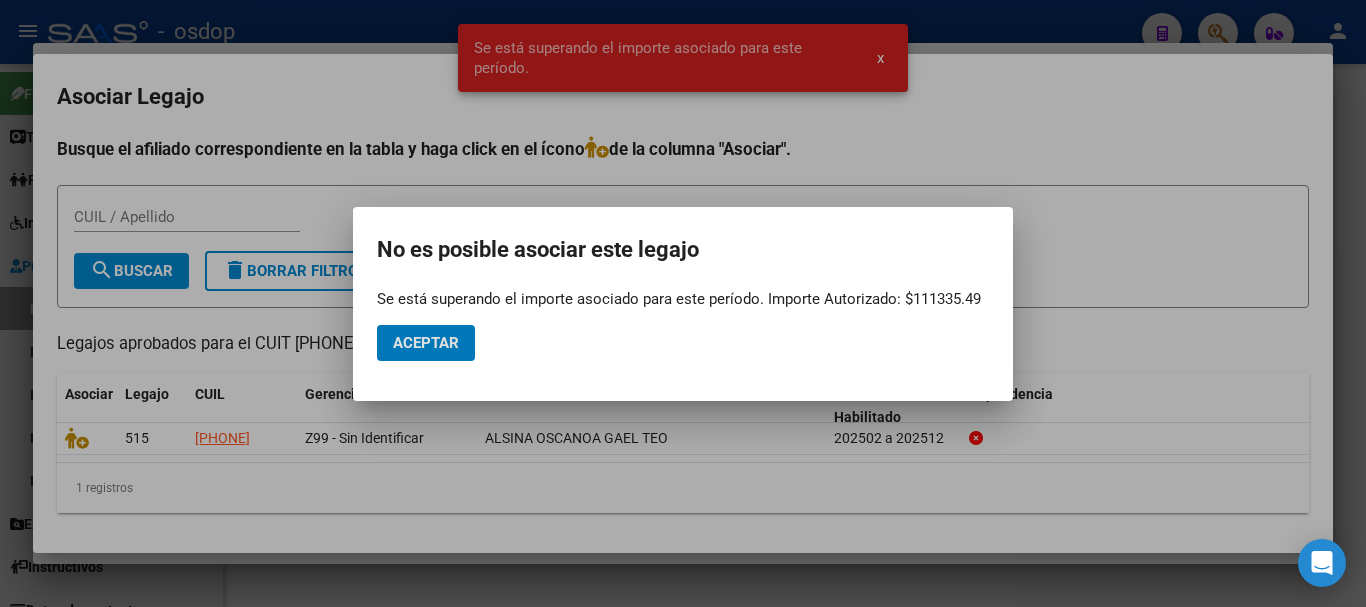 click at bounding box center [683, 303] 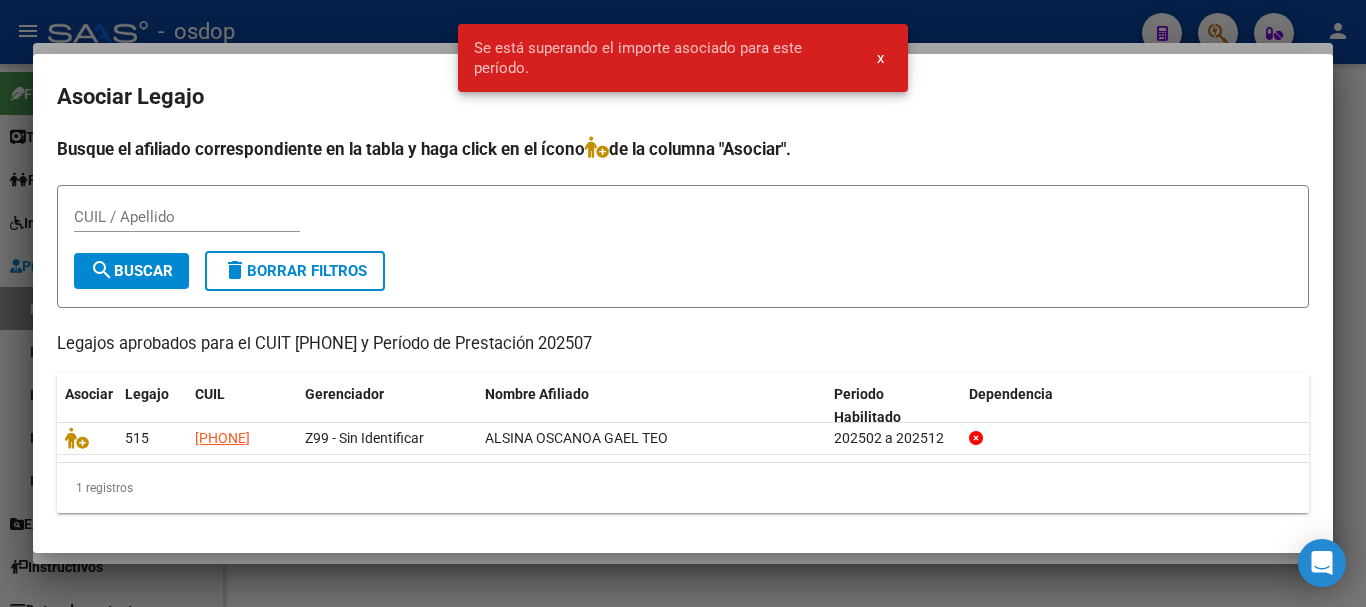 click at bounding box center (683, 303) 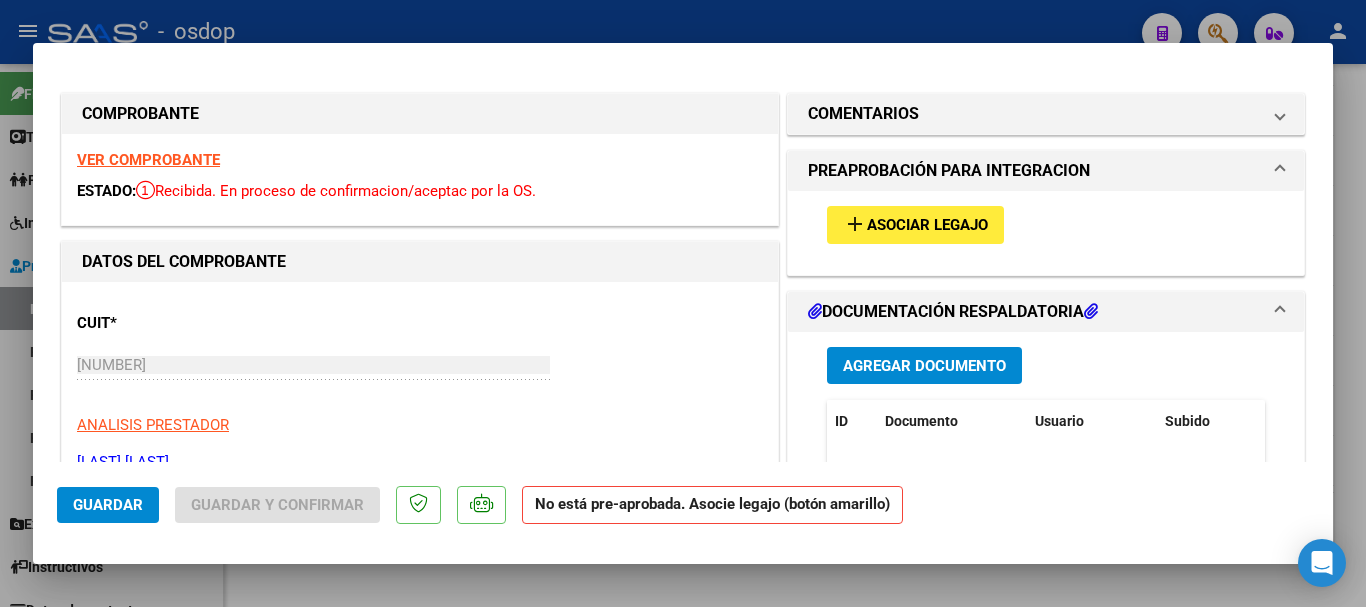 click at bounding box center [683, 303] 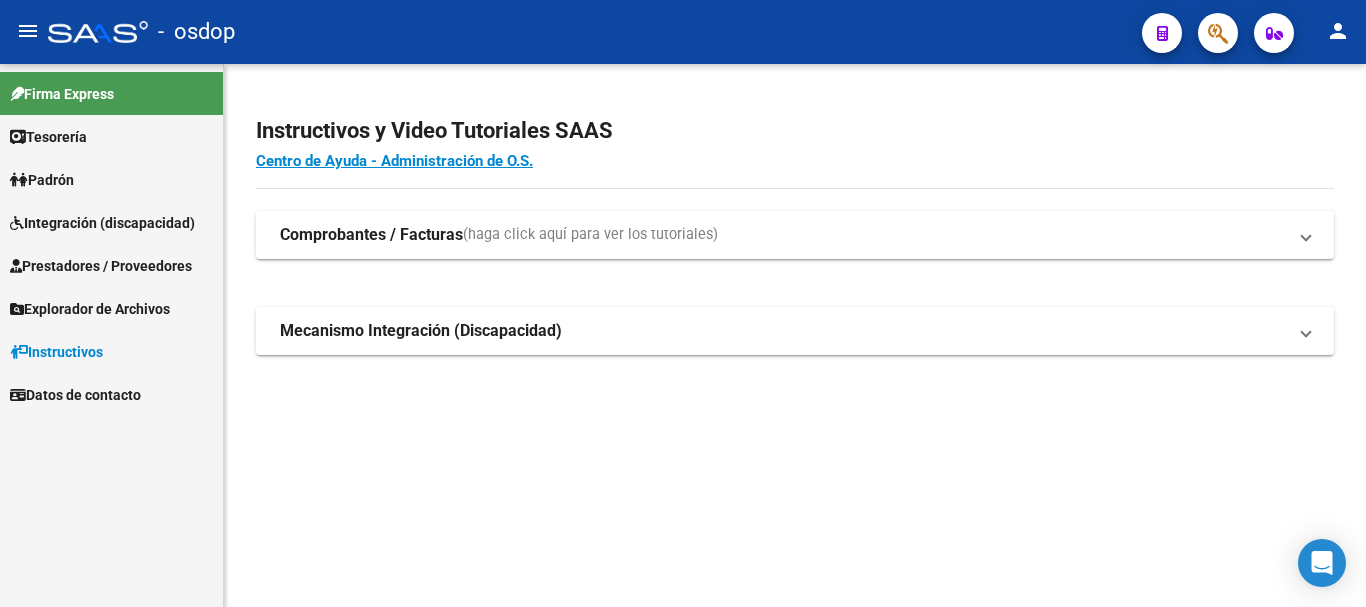 scroll, scrollTop: 0, scrollLeft: 0, axis: both 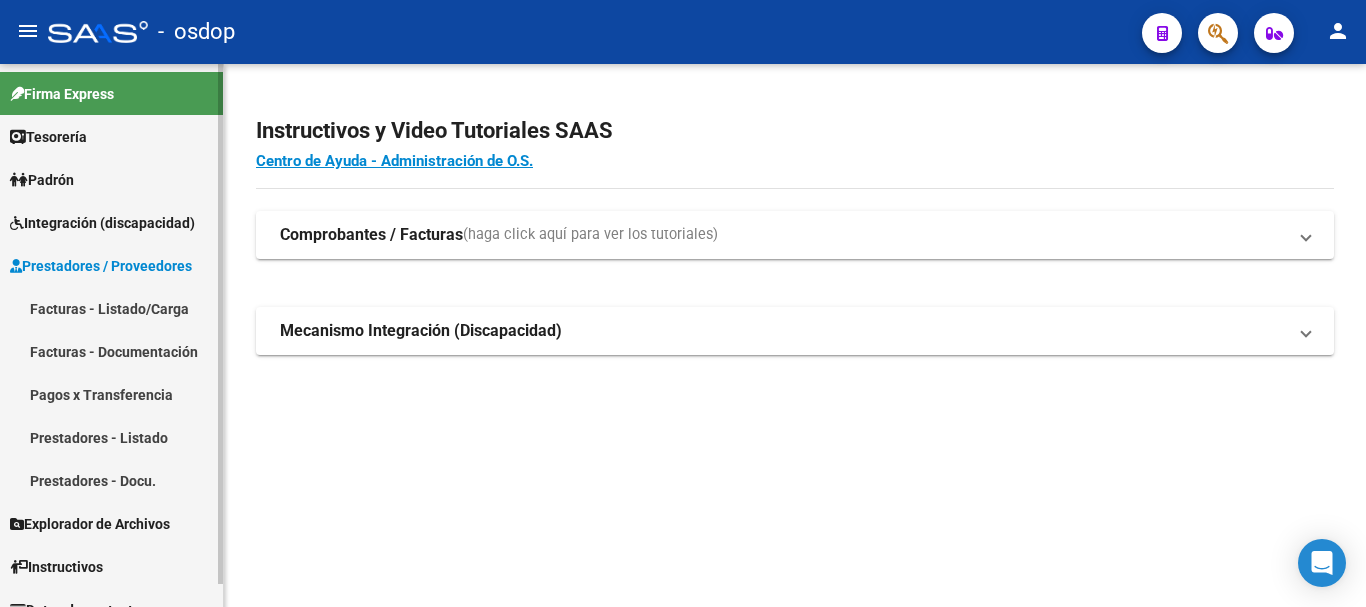 click on "Facturas - Listado/Carga" at bounding box center [111, 308] 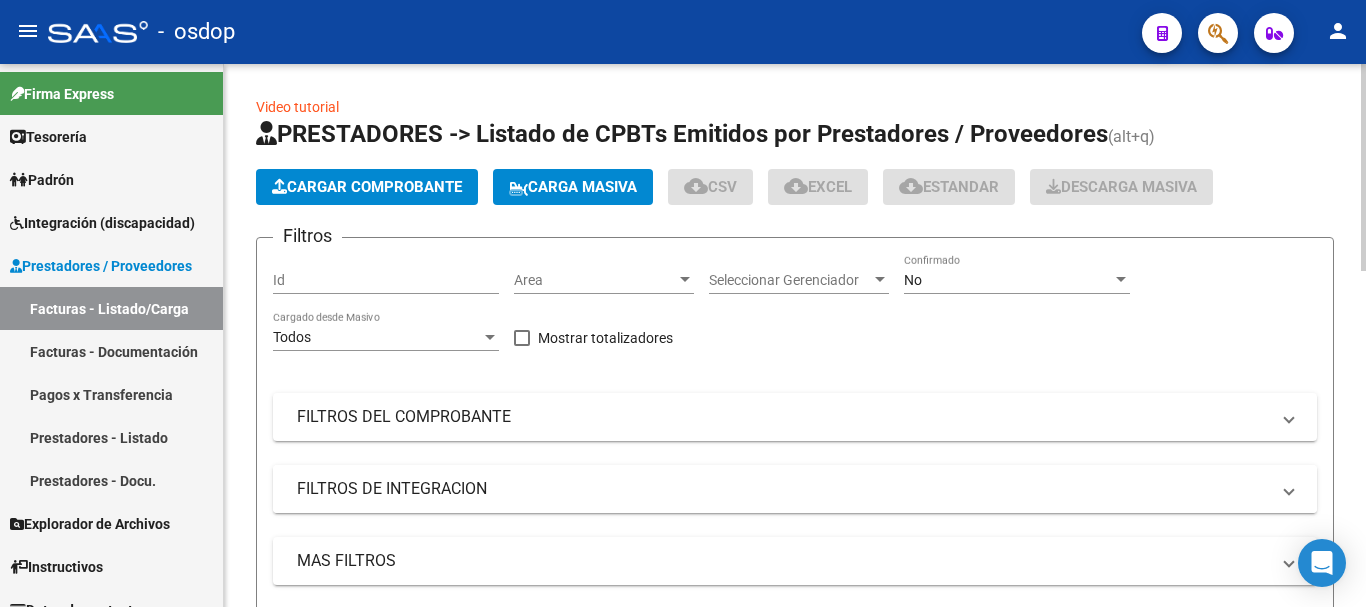 scroll, scrollTop: 200, scrollLeft: 0, axis: vertical 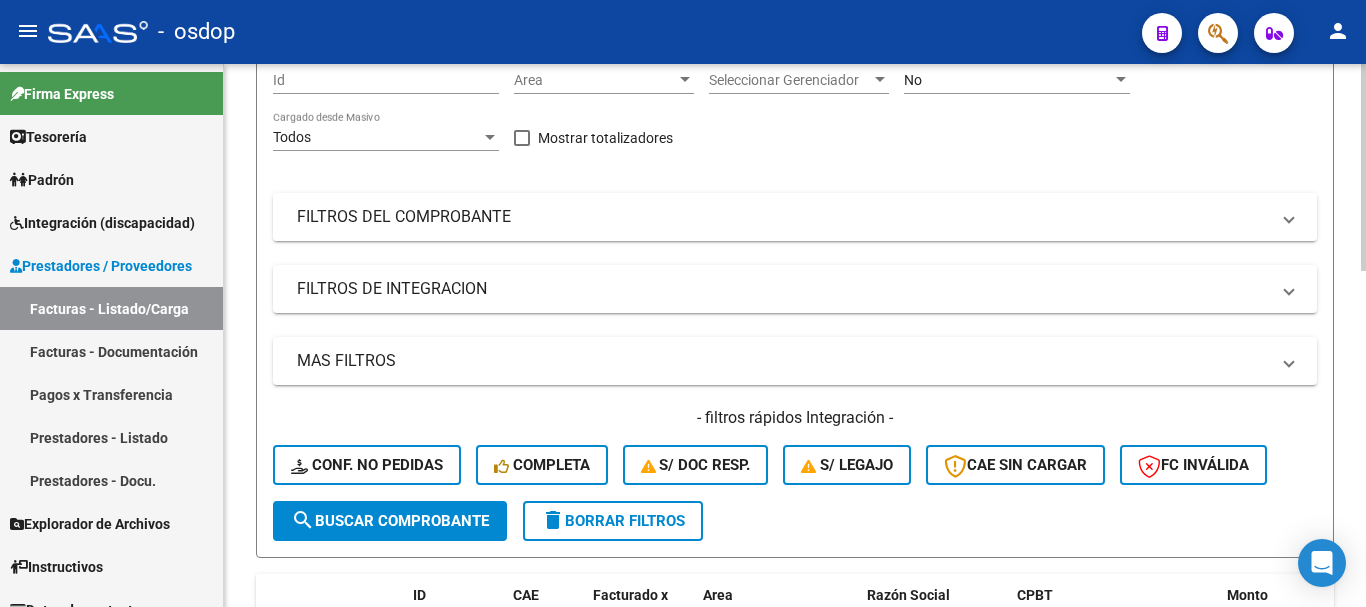 click on "FILTROS DEL COMPROBANTE" at bounding box center [783, 217] 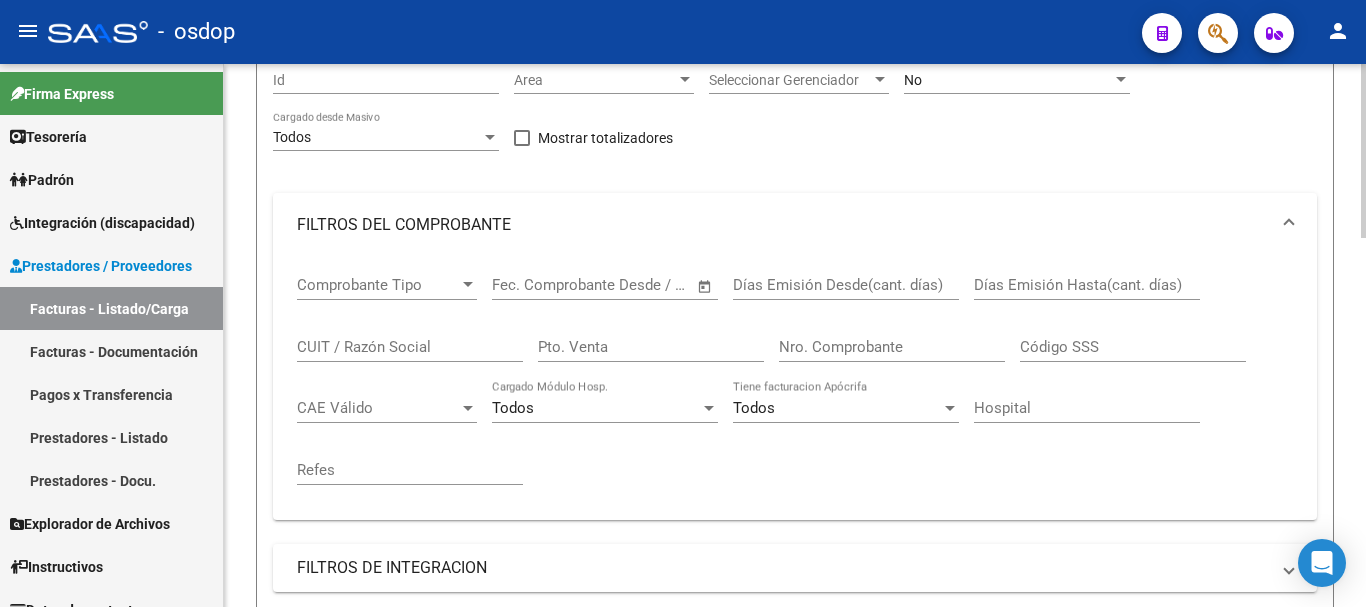click on "CUIT / Razón Social" at bounding box center (410, 347) 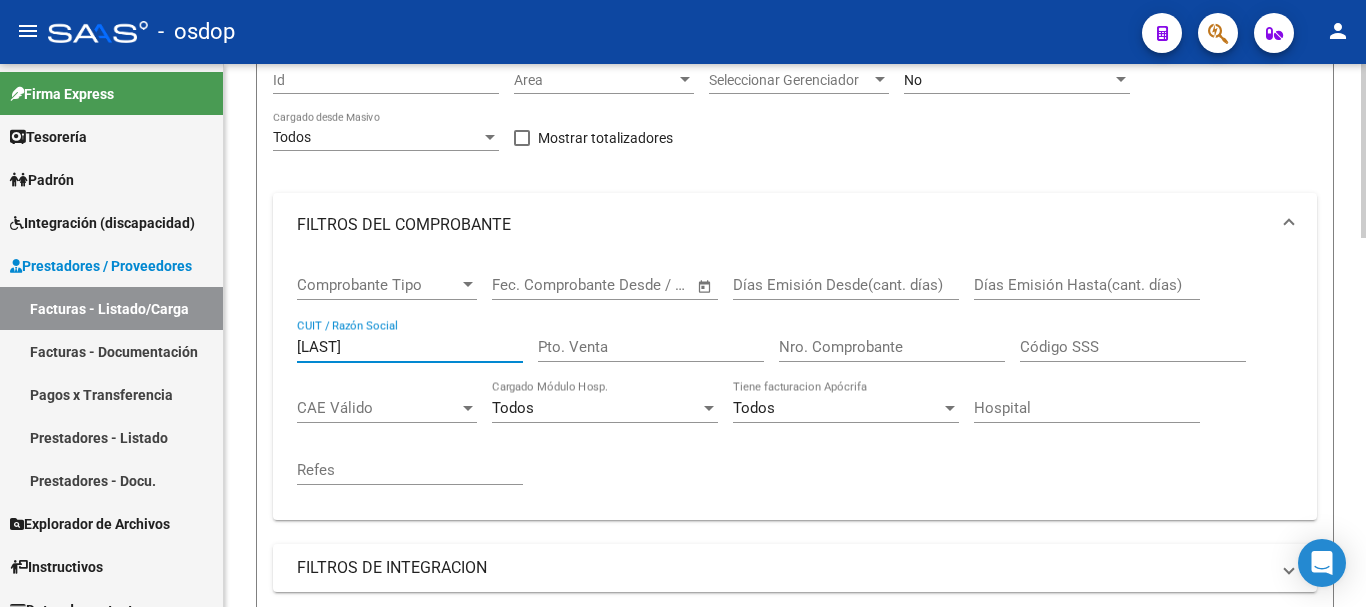 type on "SOSA" 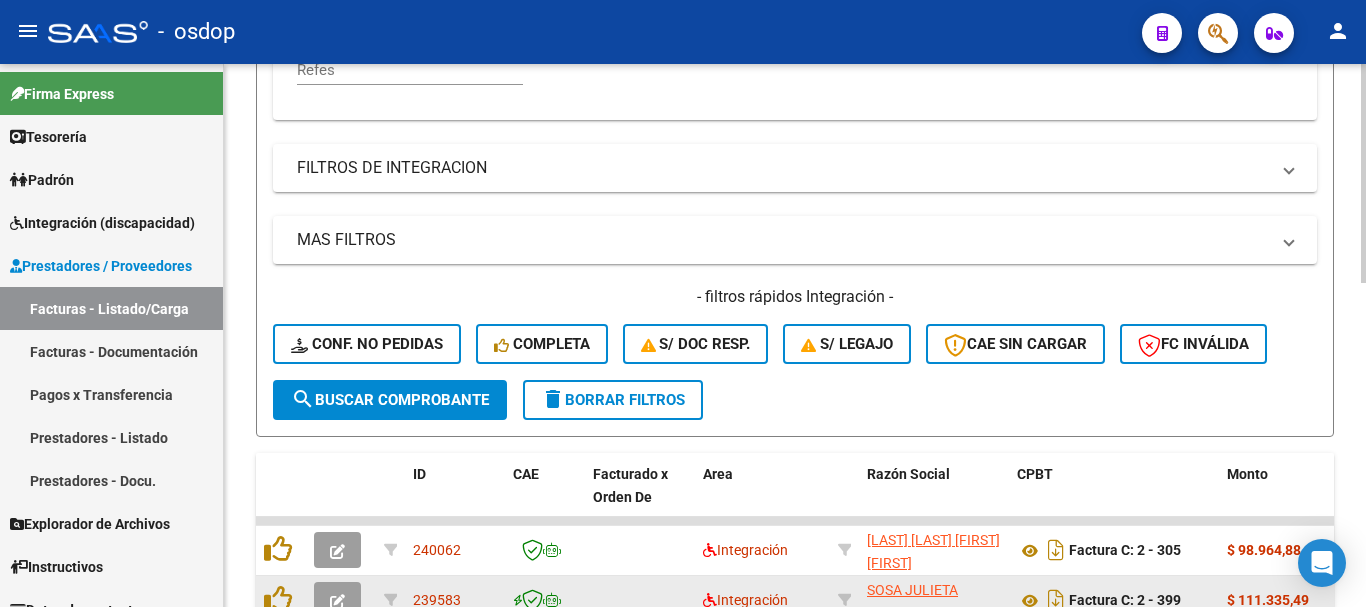 scroll, scrollTop: 800, scrollLeft: 0, axis: vertical 